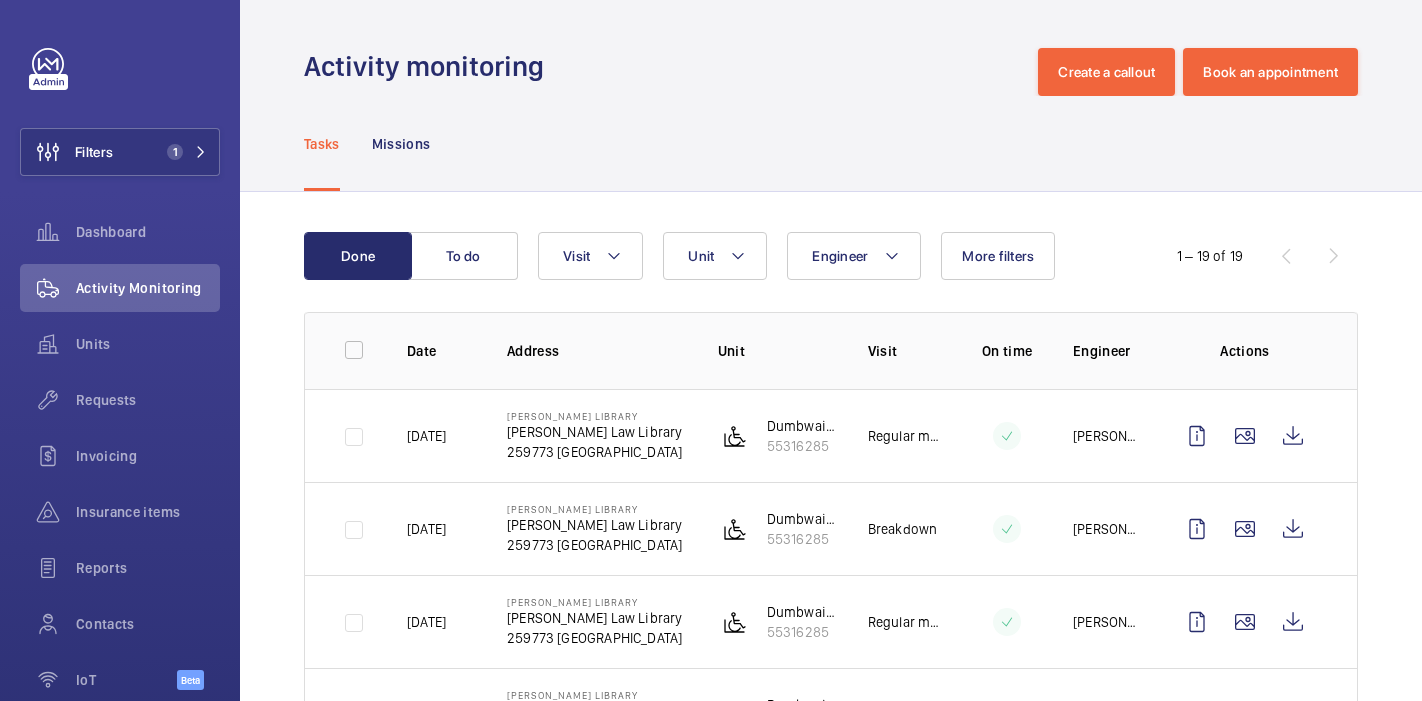 scroll, scrollTop: 0, scrollLeft: 0, axis: both 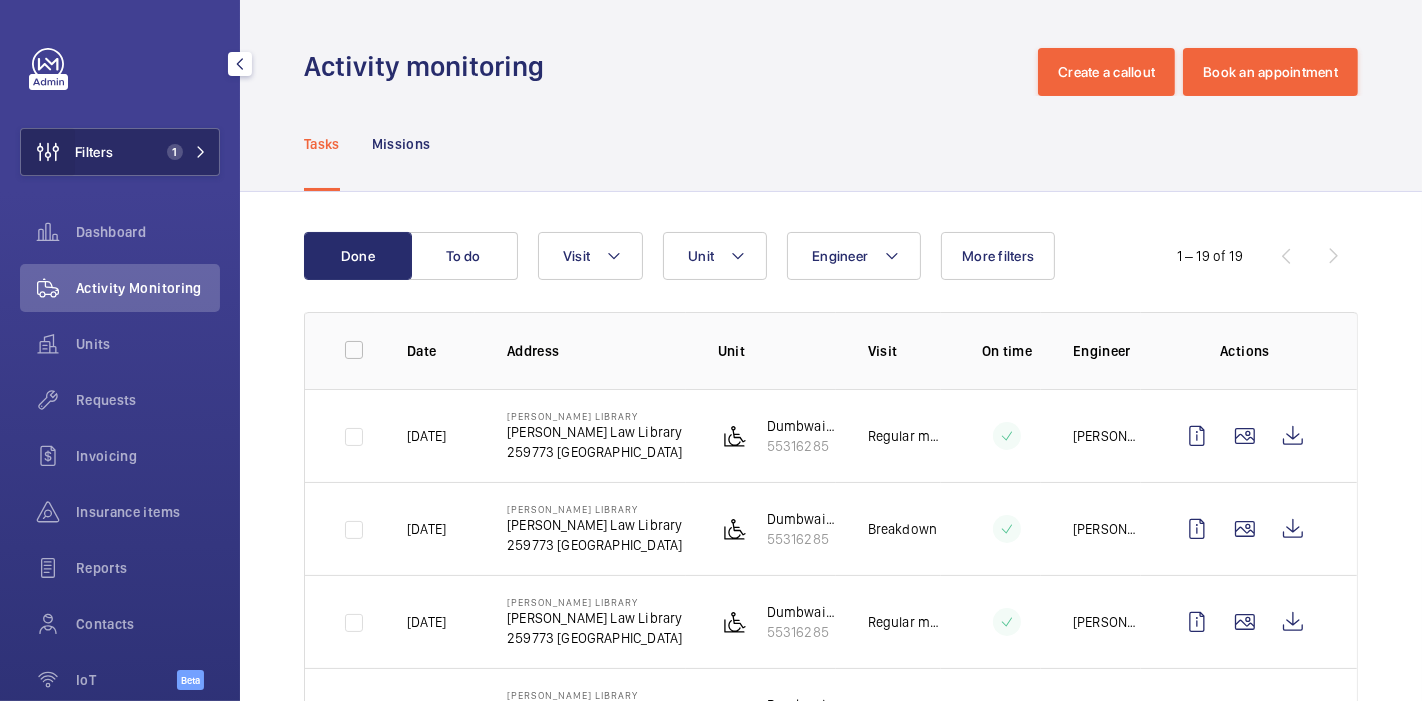 click 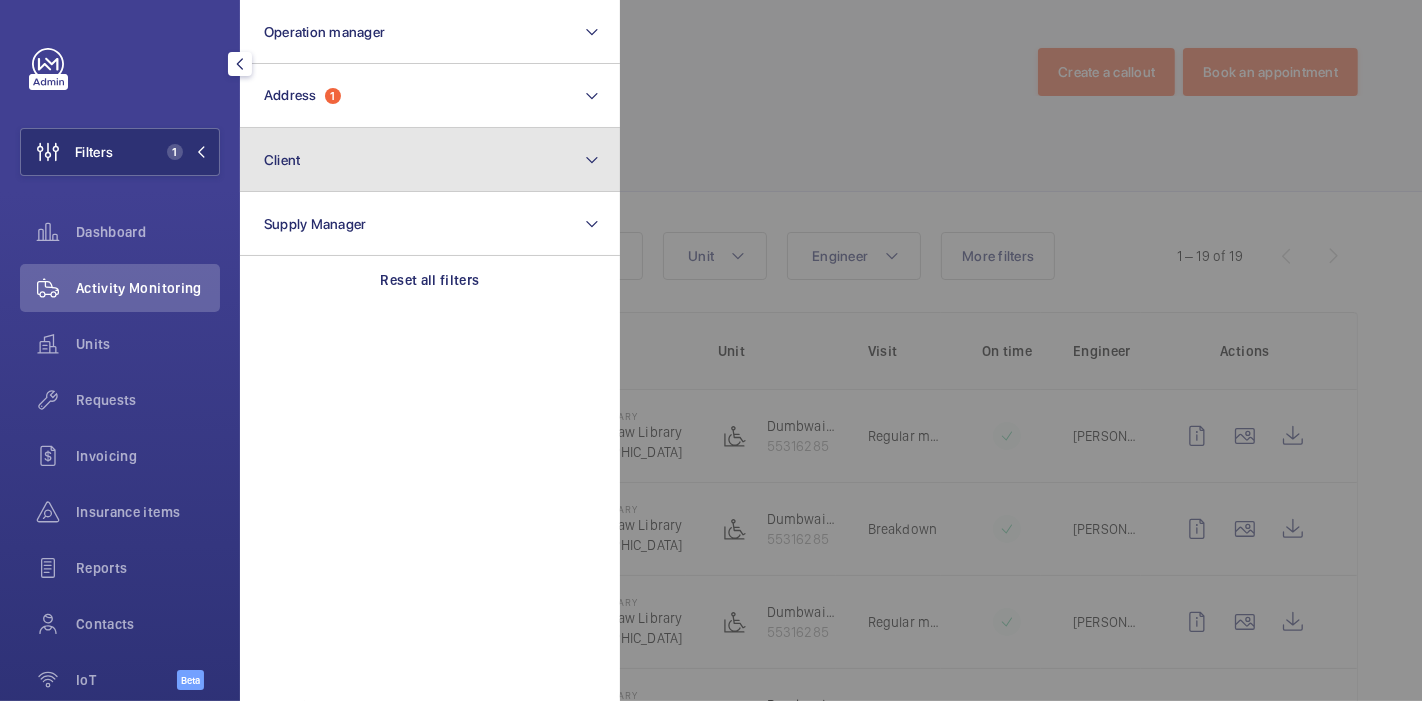 click on "Client" 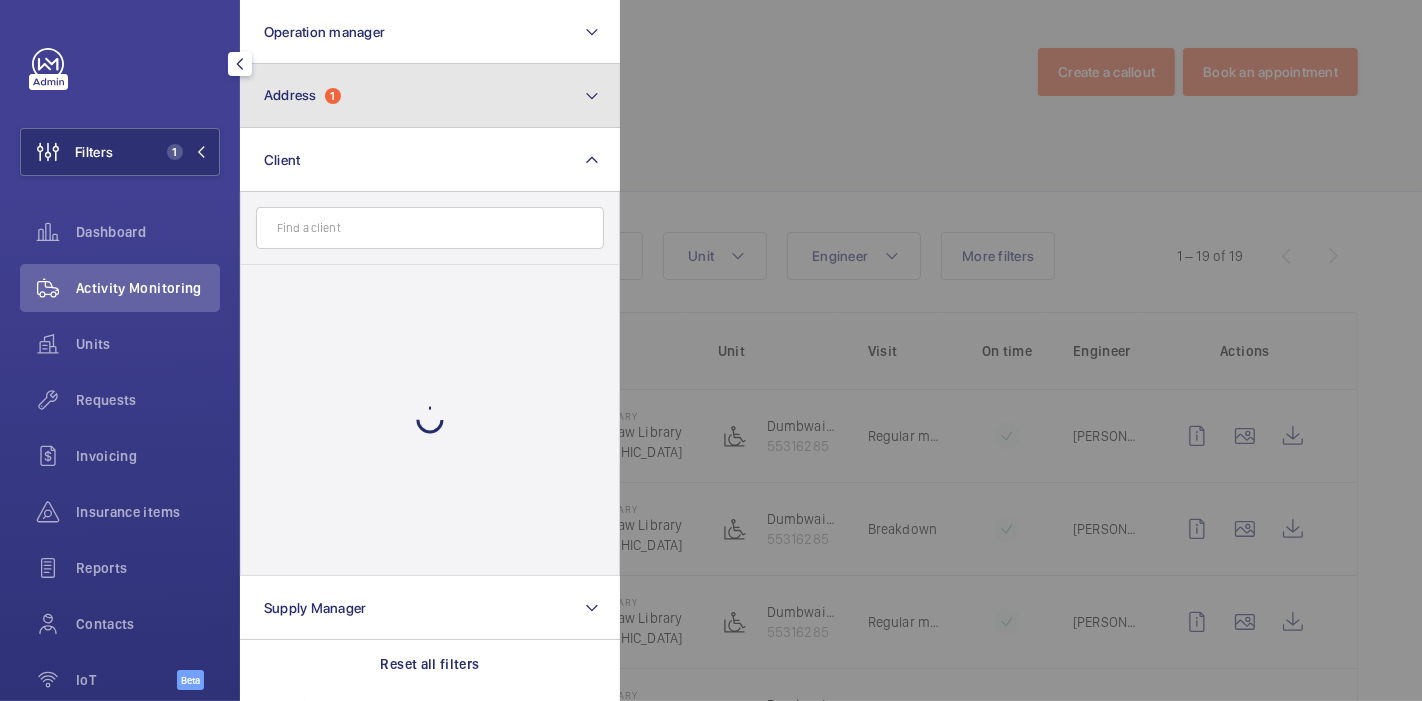 click on "Address" 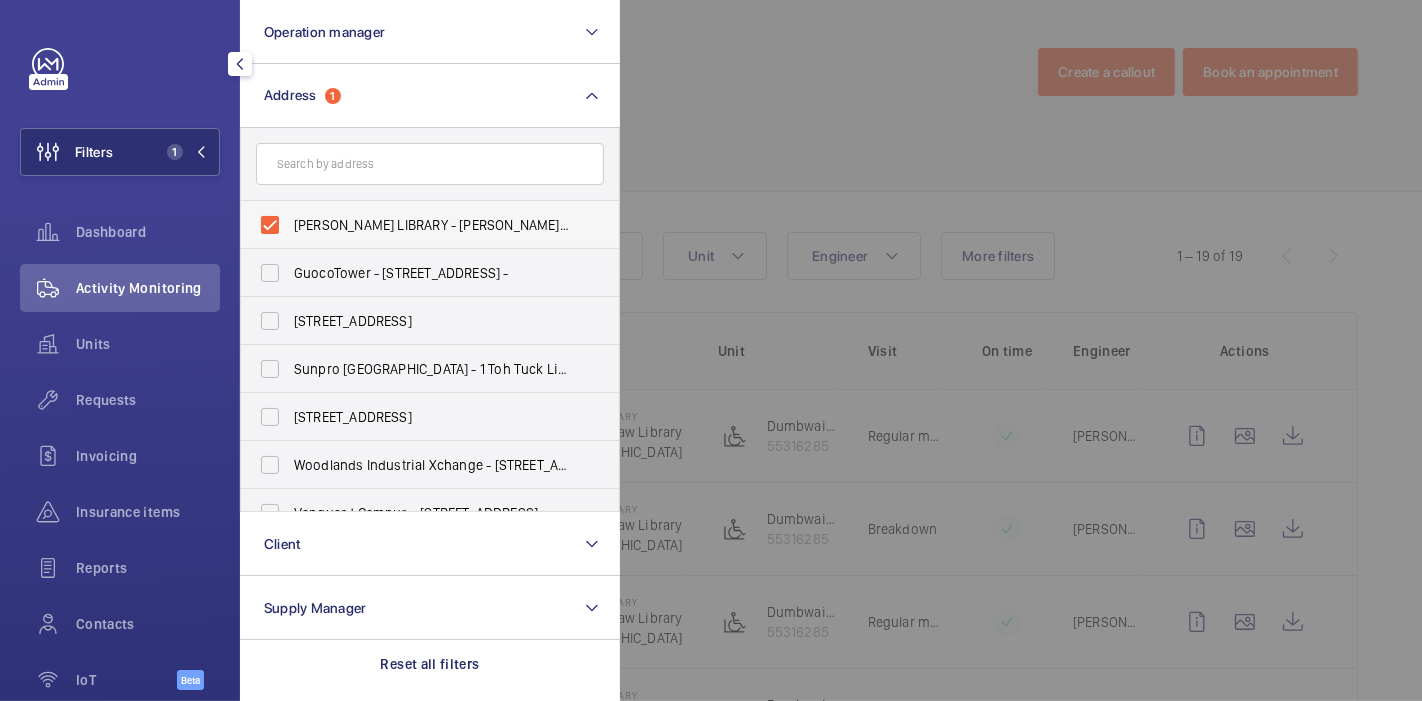 click on "[PERSON_NAME] LIBRARY - [PERSON_NAME][GEOGRAPHIC_DATA]" at bounding box center (415, 225) 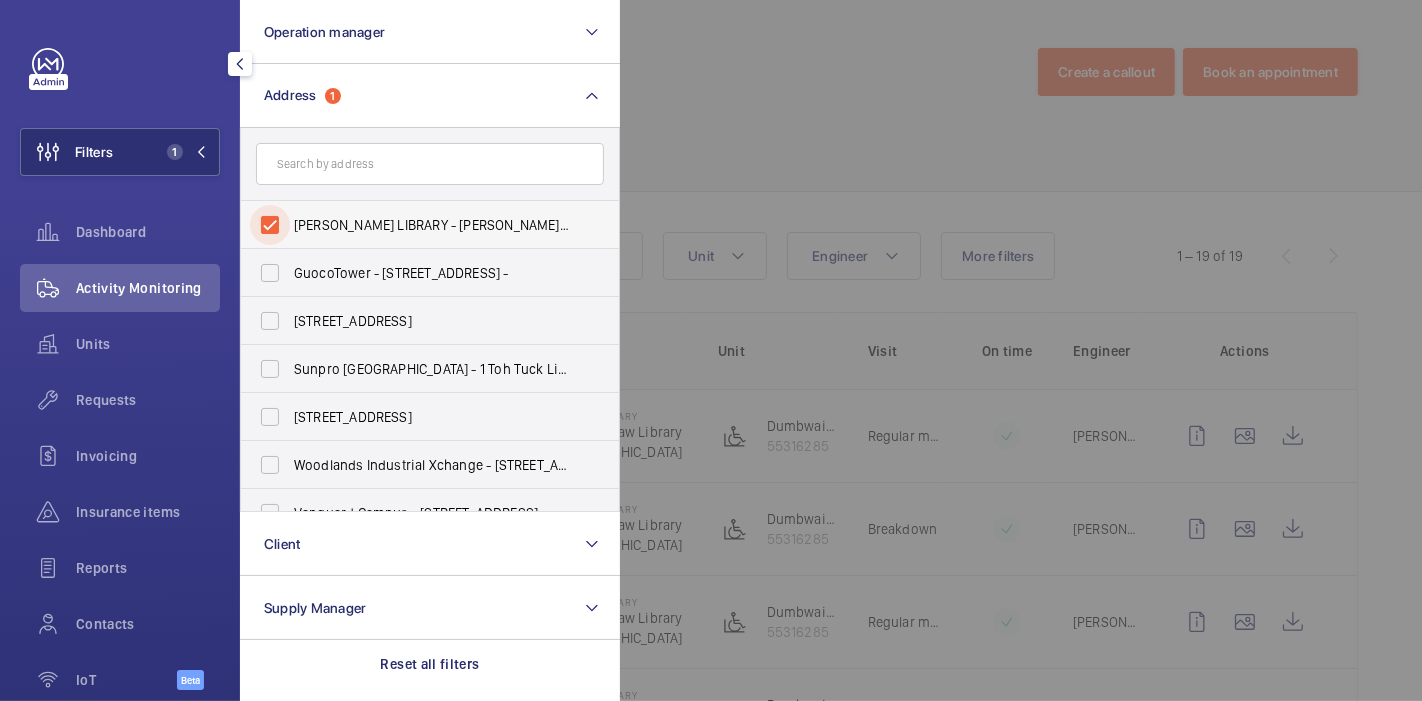 click on "[PERSON_NAME] LIBRARY - [PERSON_NAME][GEOGRAPHIC_DATA]" at bounding box center (270, 225) 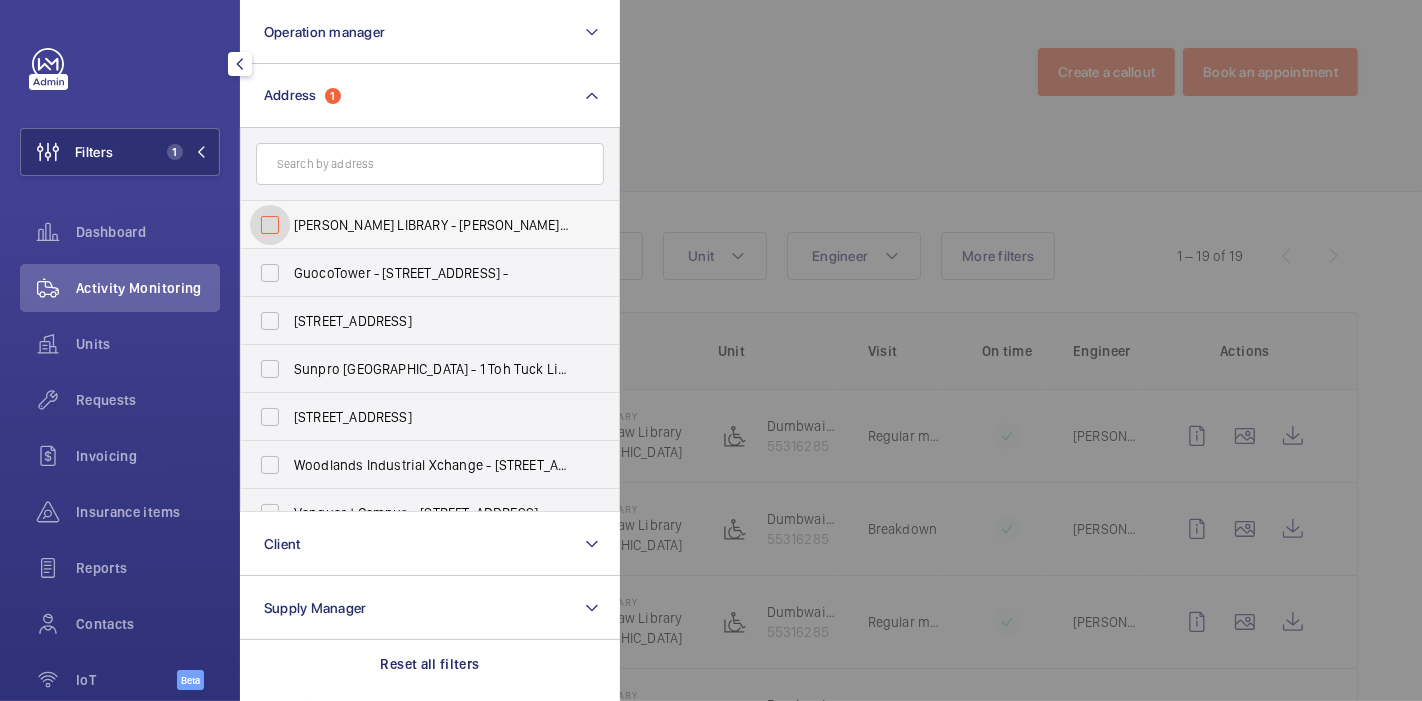 checkbox on "false" 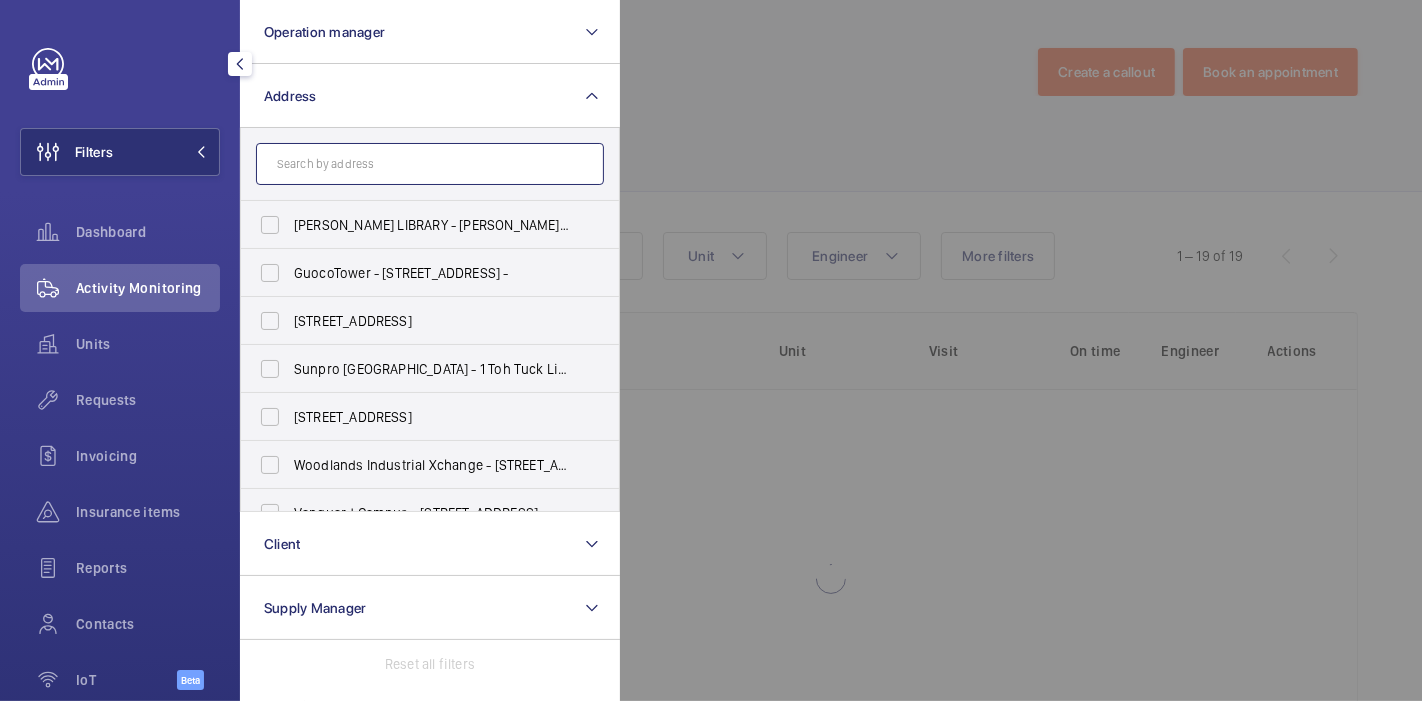 click 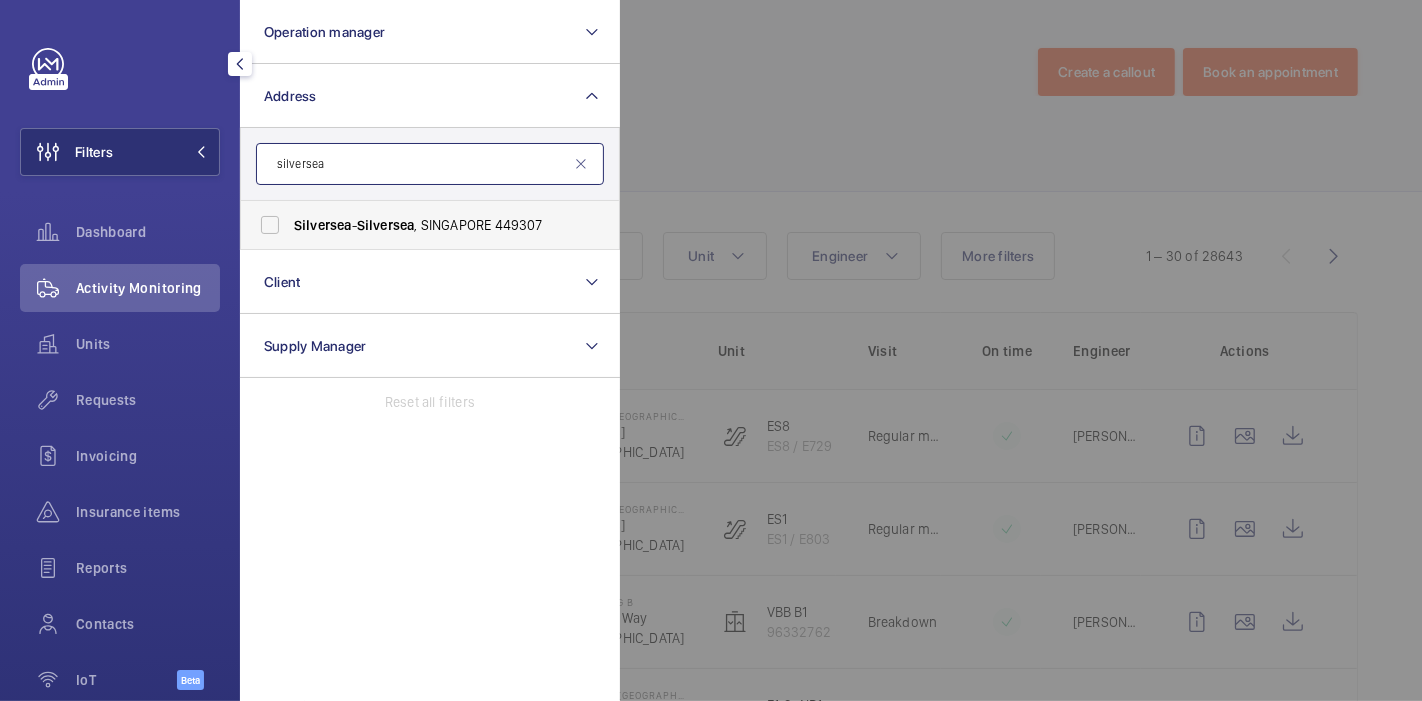 type on "silversea" 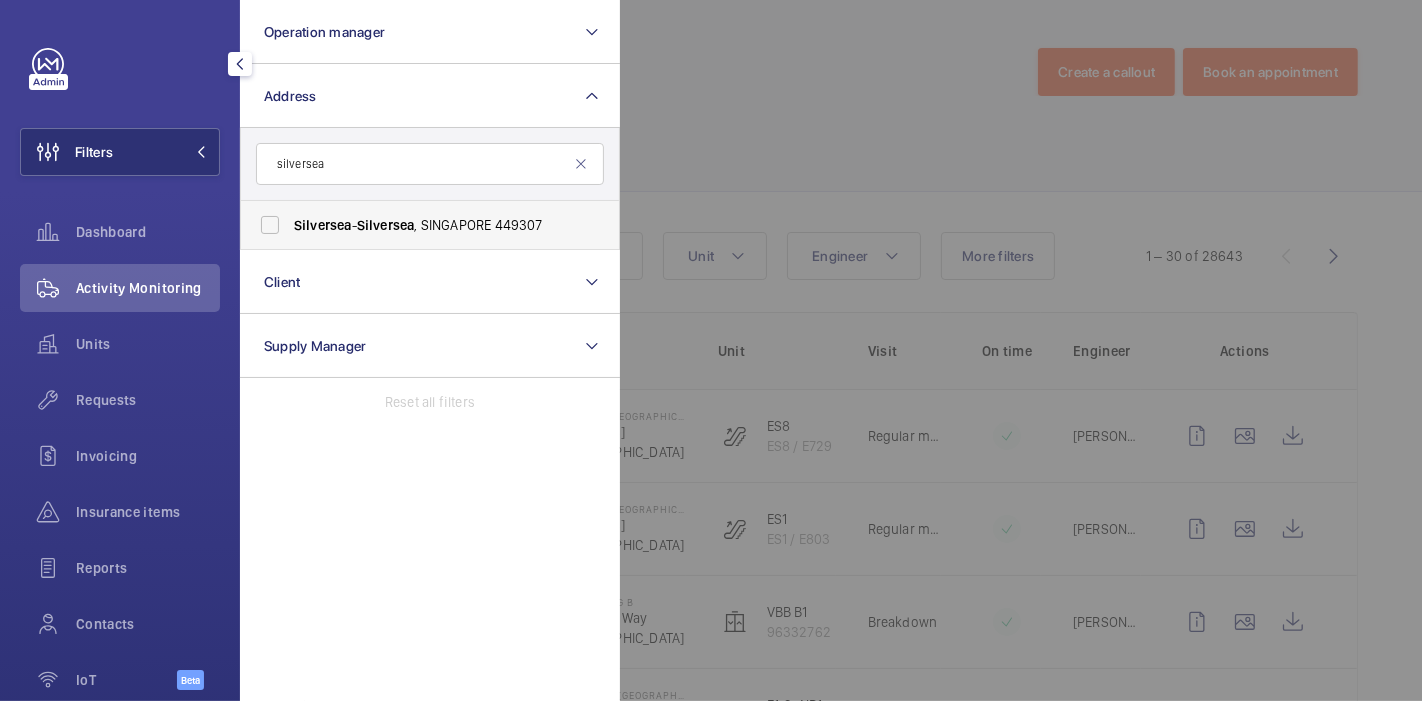 click on "Silversea  -  Silversea , [GEOGRAPHIC_DATA] 449307" at bounding box center (431, 225) 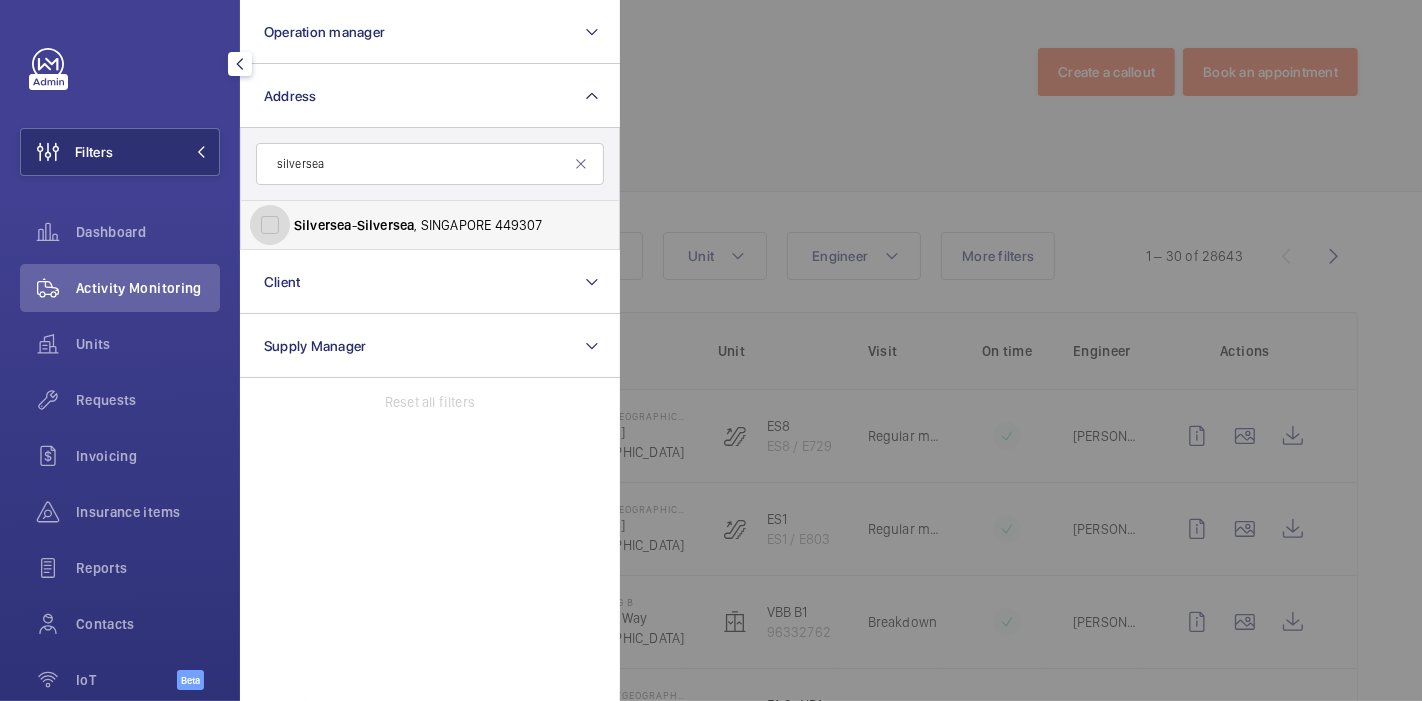 click on "Silversea  -  Silversea , [GEOGRAPHIC_DATA] 449307" at bounding box center (270, 225) 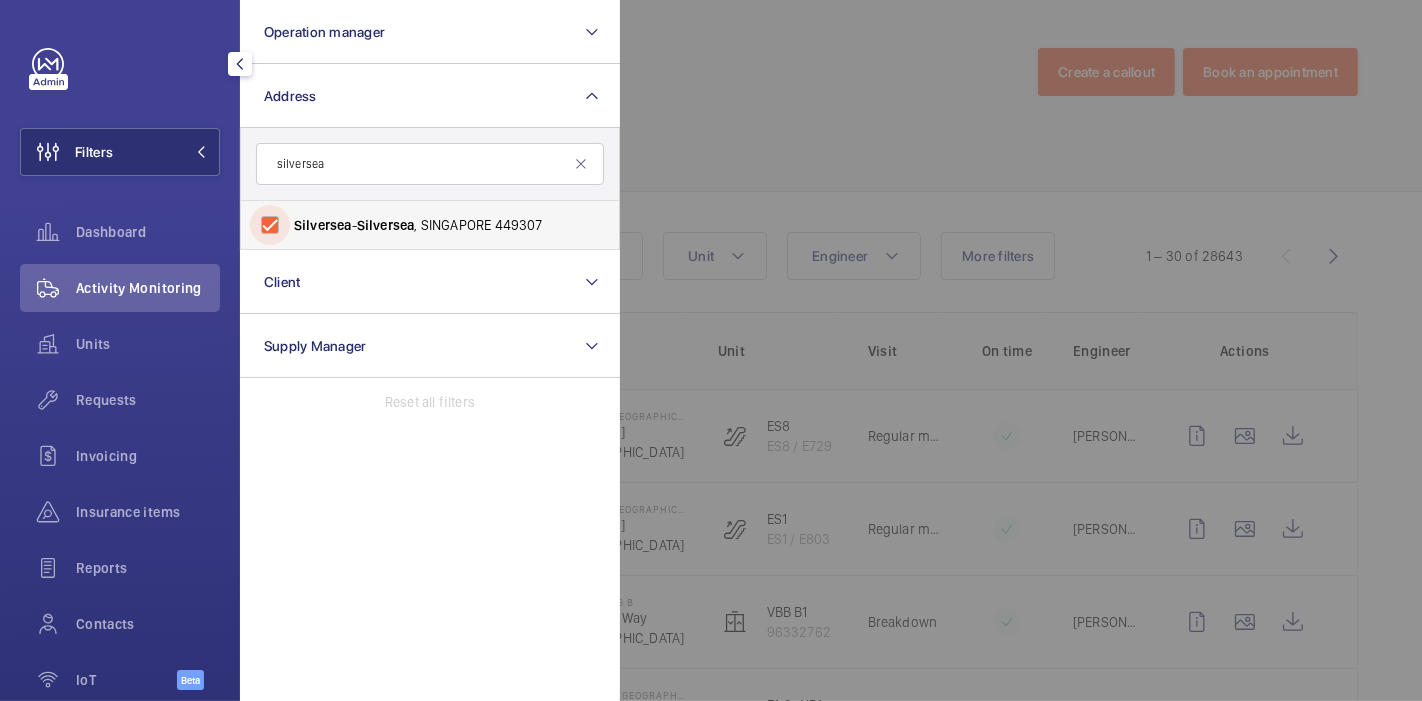 checkbox on "true" 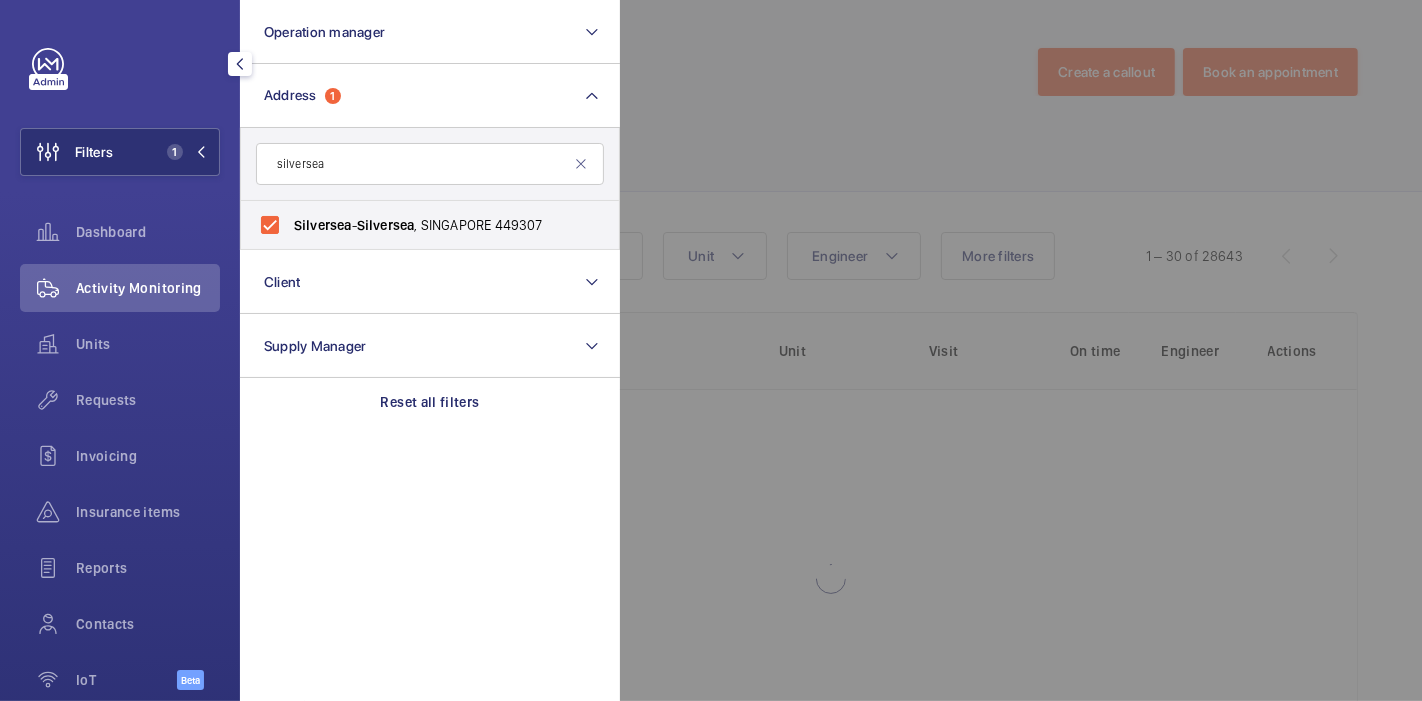 click 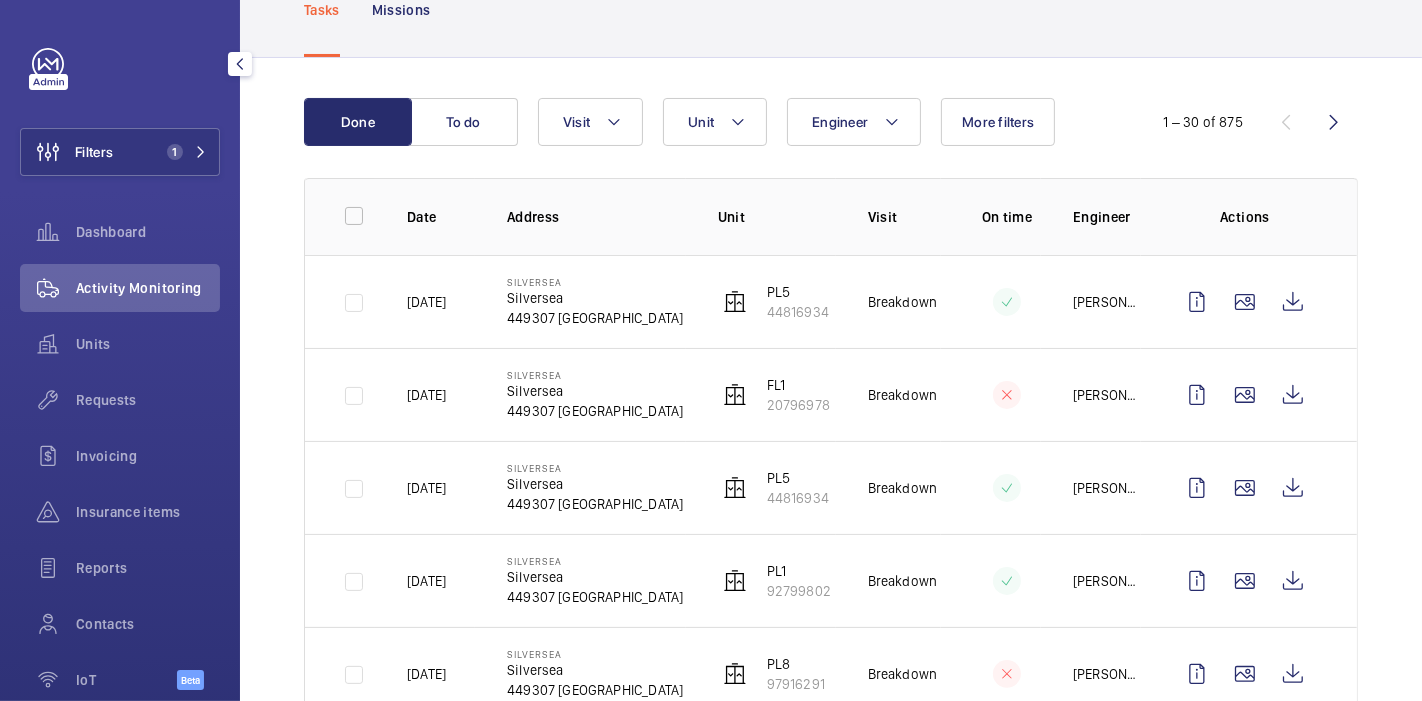 scroll, scrollTop: 192, scrollLeft: 0, axis: vertical 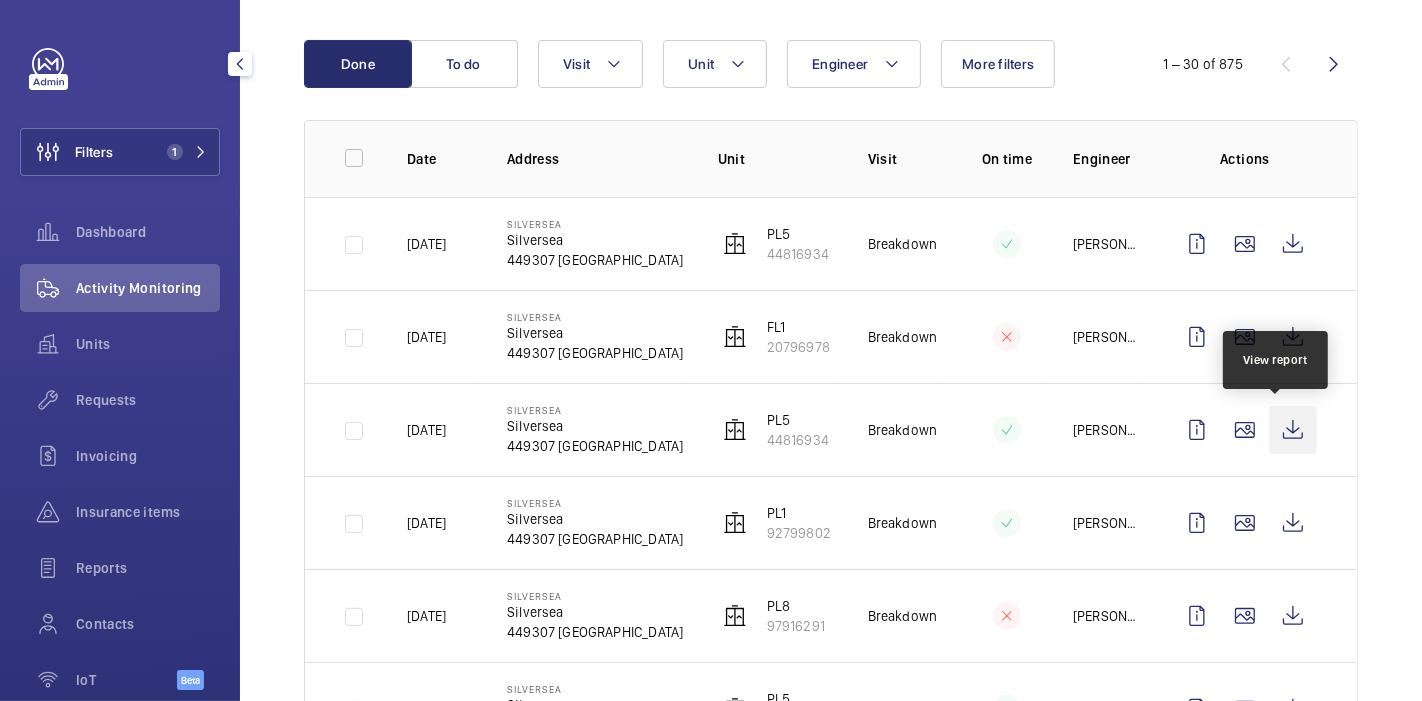 click 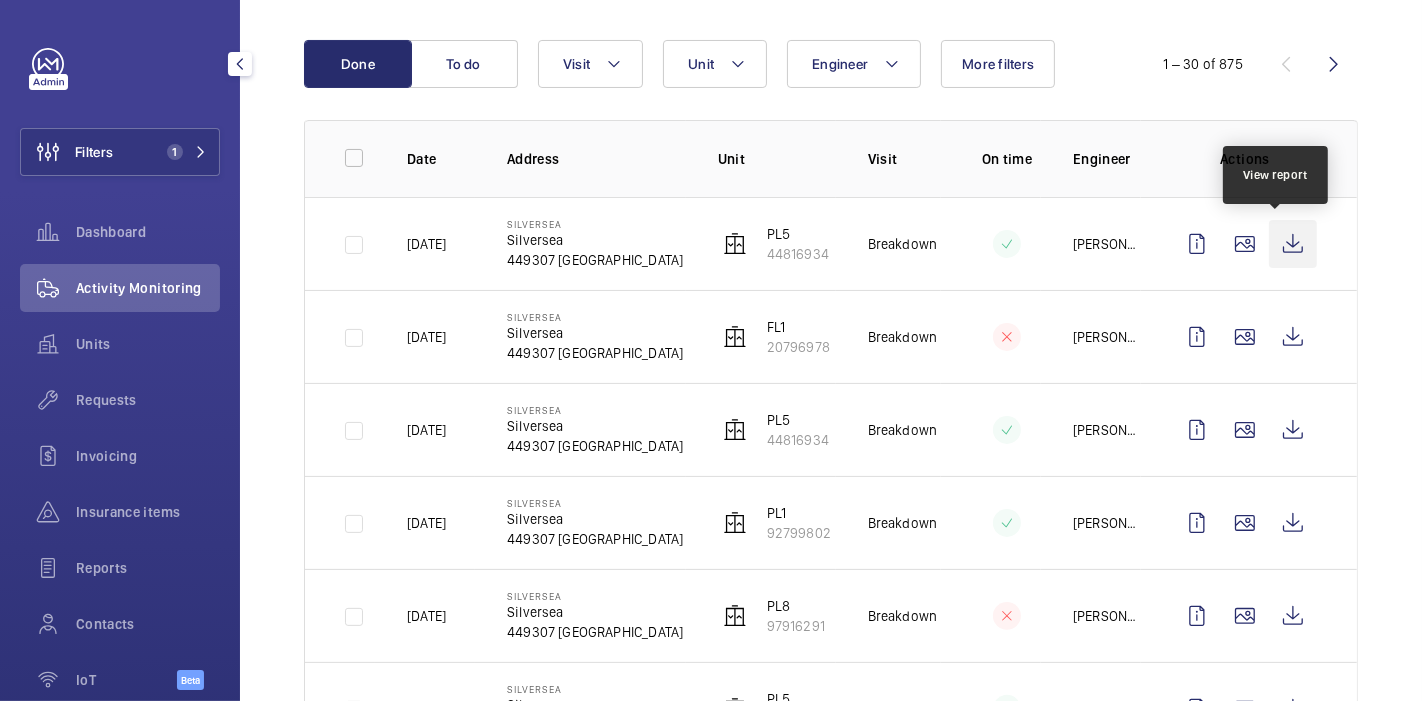 click 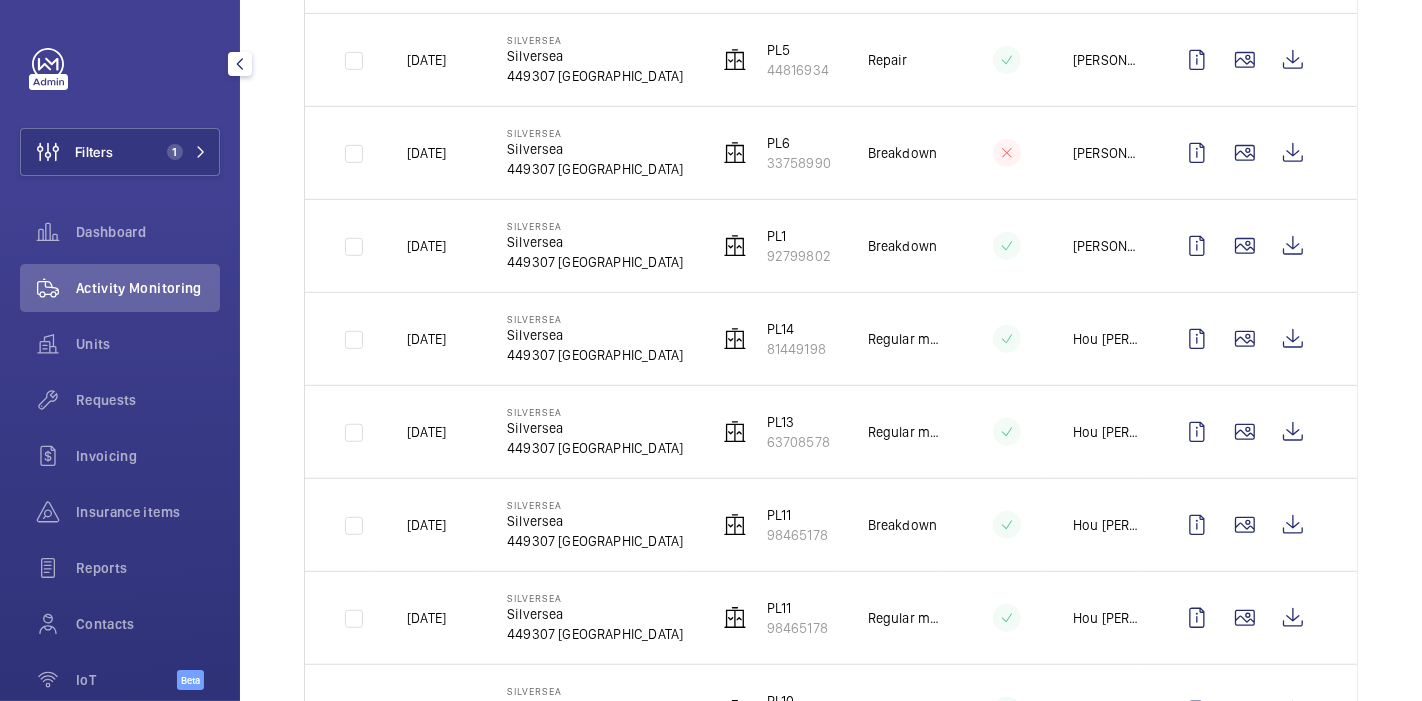 scroll, scrollTop: 840, scrollLeft: 0, axis: vertical 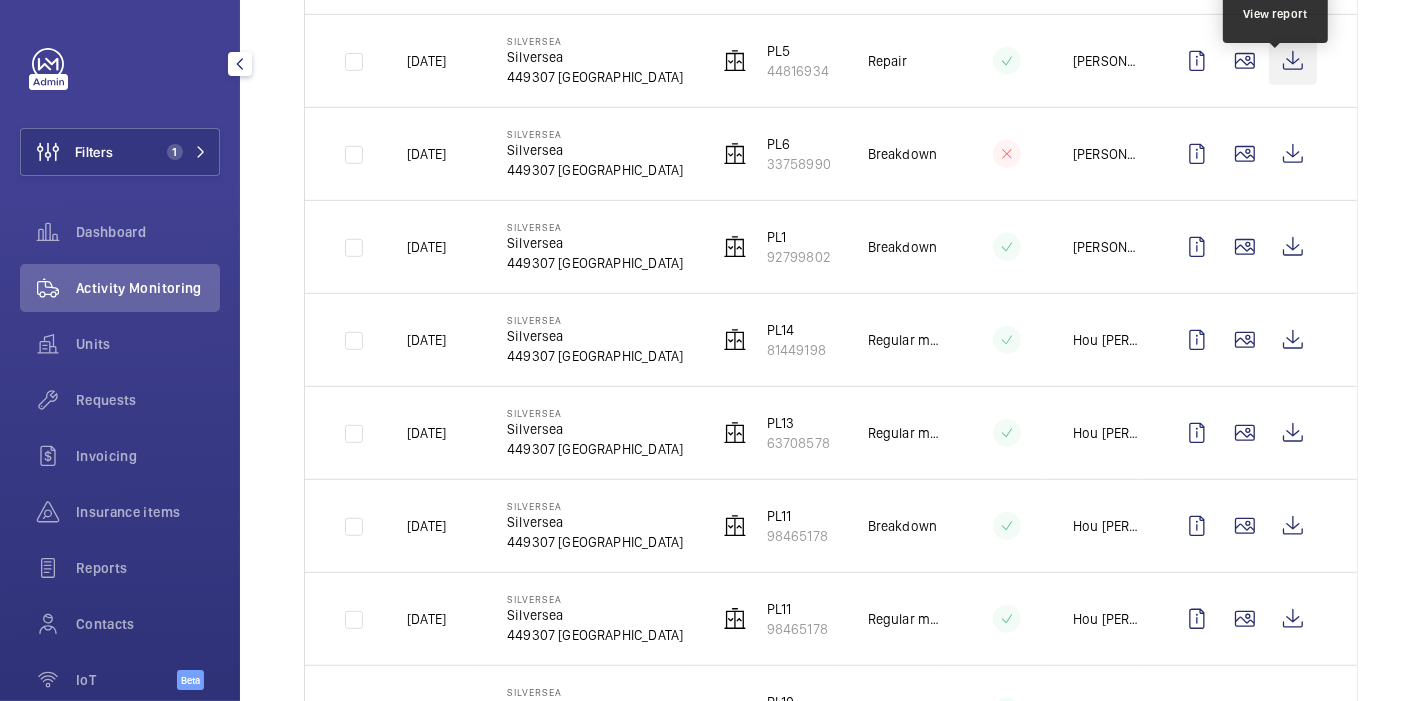 click 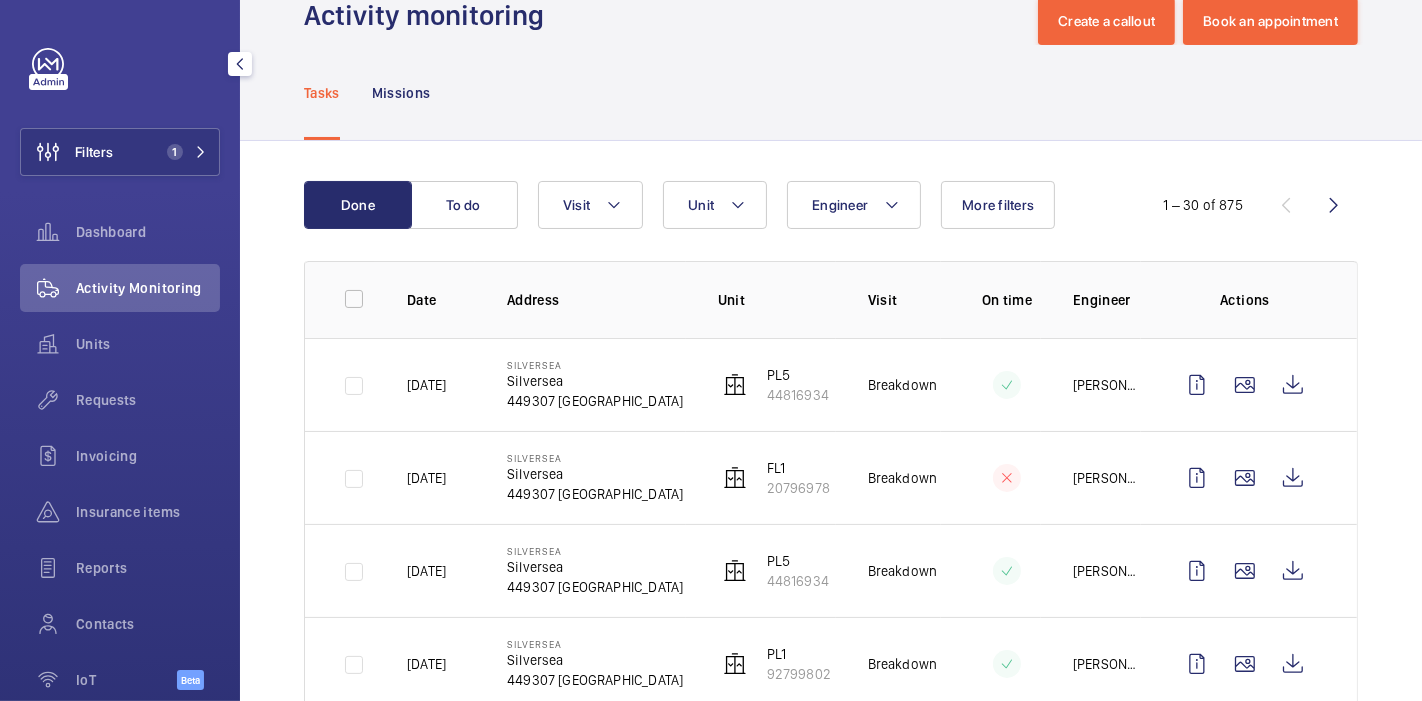 scroll, scrollTop: 0, scrollLeft: 0, axis: both 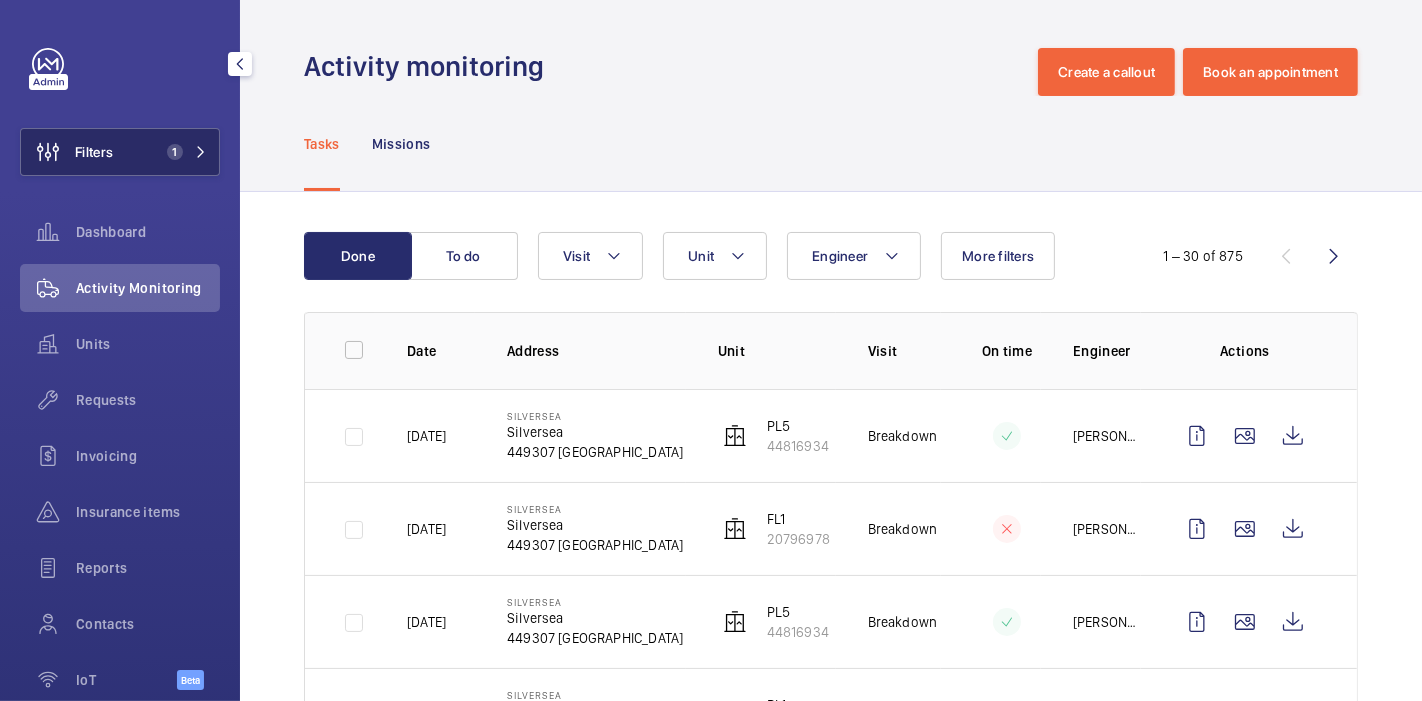 click on "Filters 1" 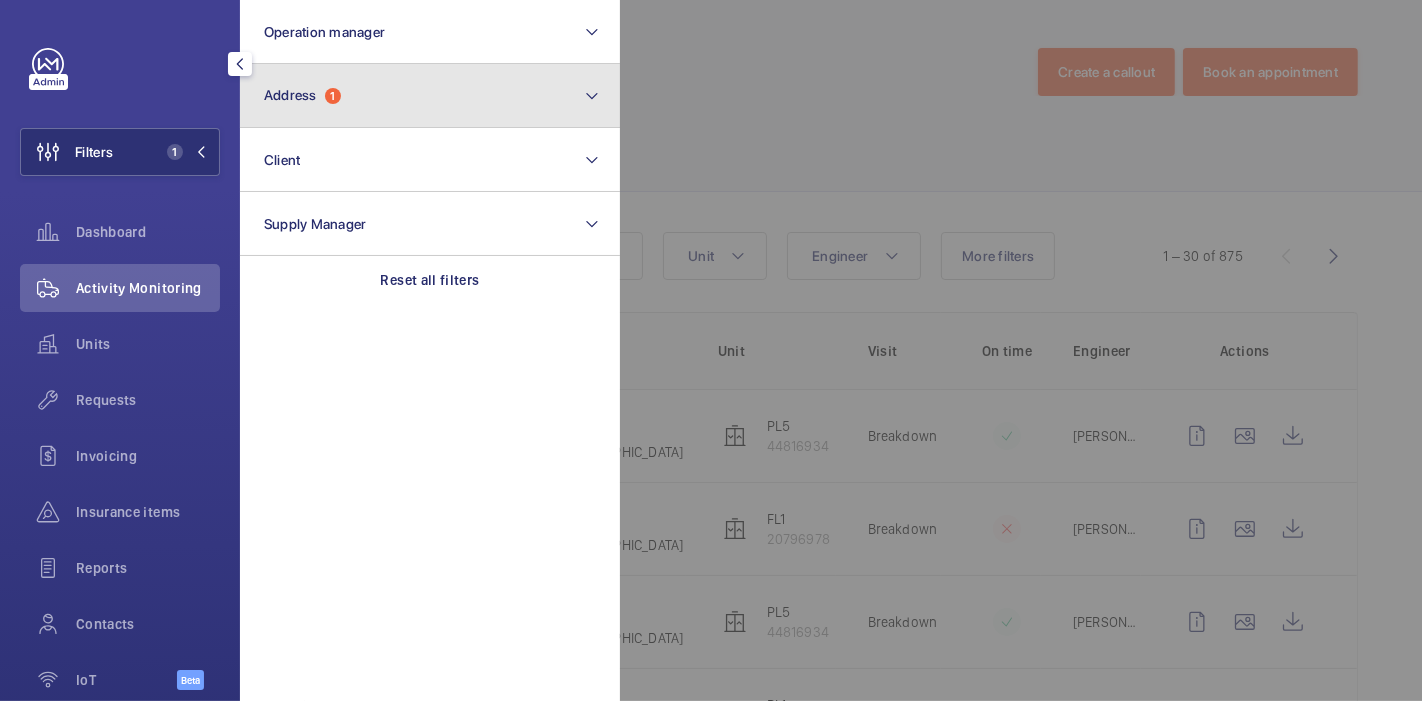 click on "Address  1" 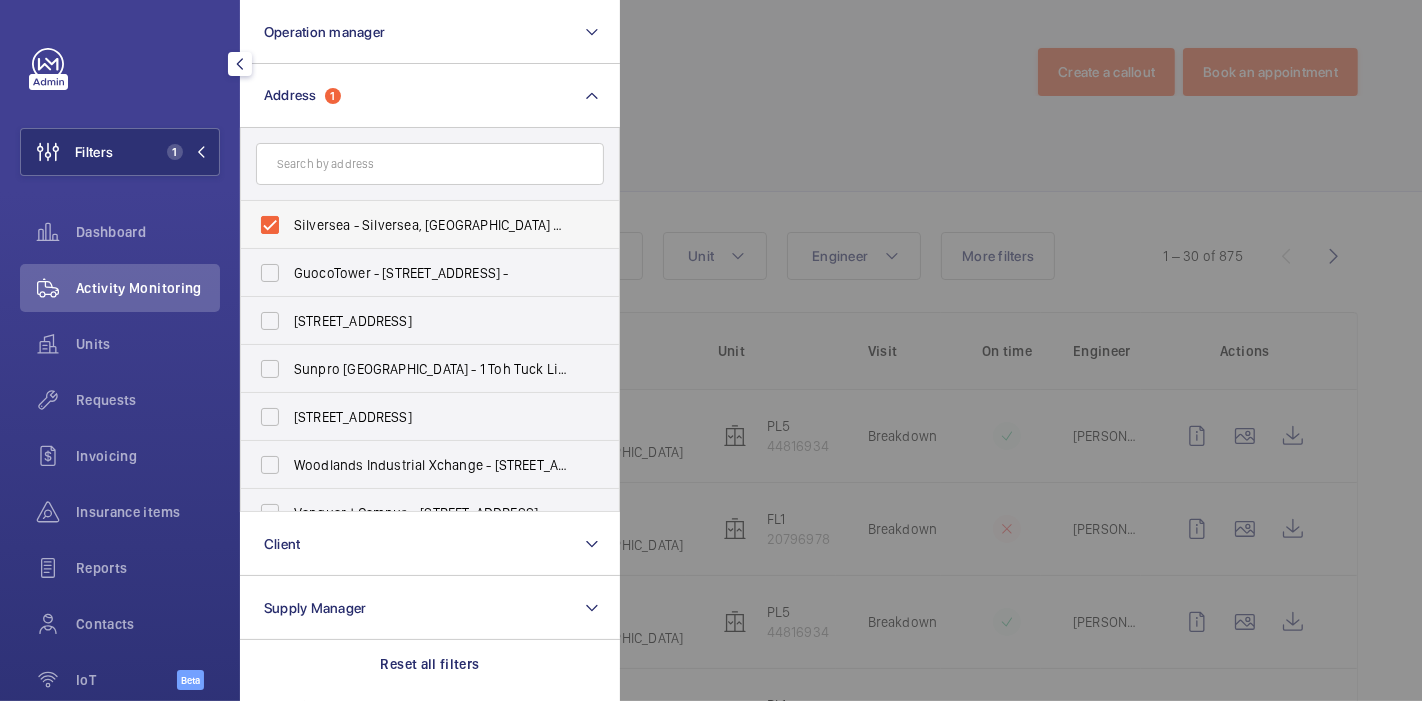 click on "Silversea - Silversea, [GEOGRAPHIC_DATA] 449307" at bounding box center (415, 225) 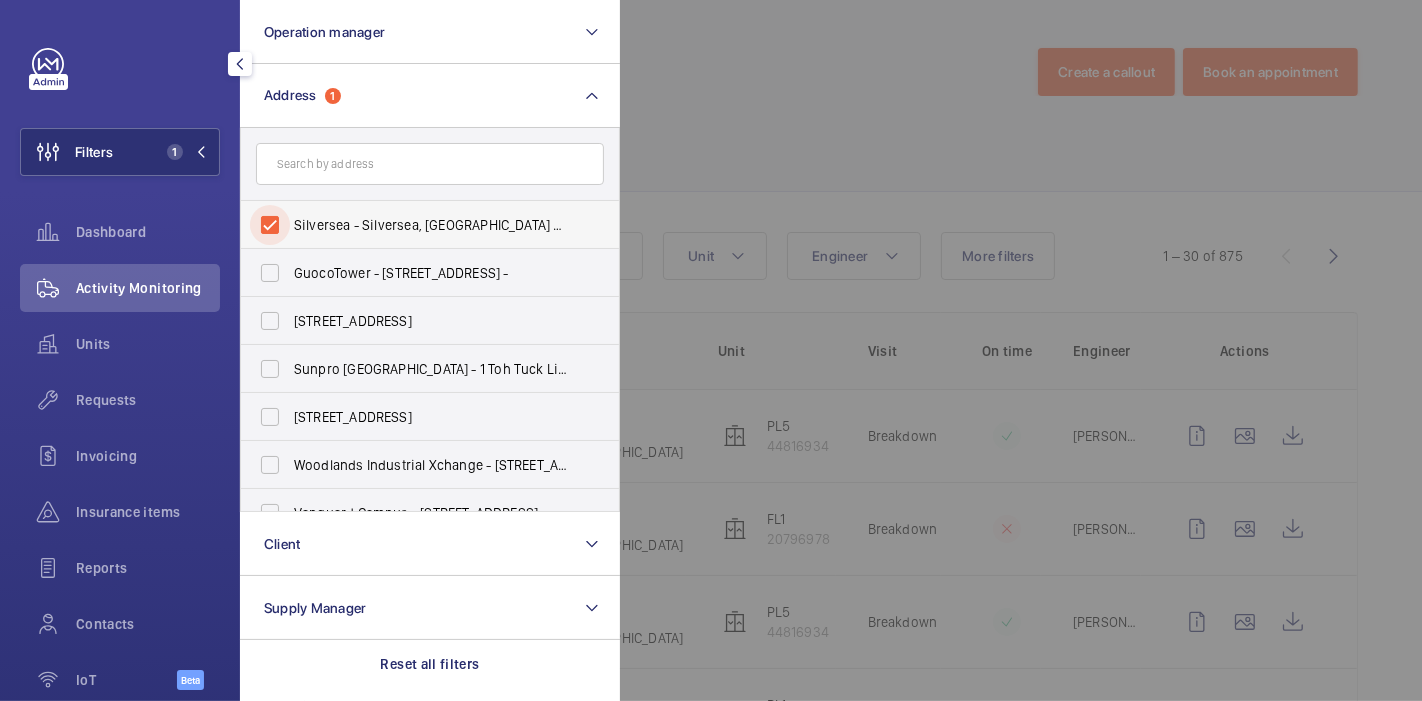 click on "Silversea - Silversea, [GEOGRAPHIC_DATA] 449307" at bounding box center [270, 225] 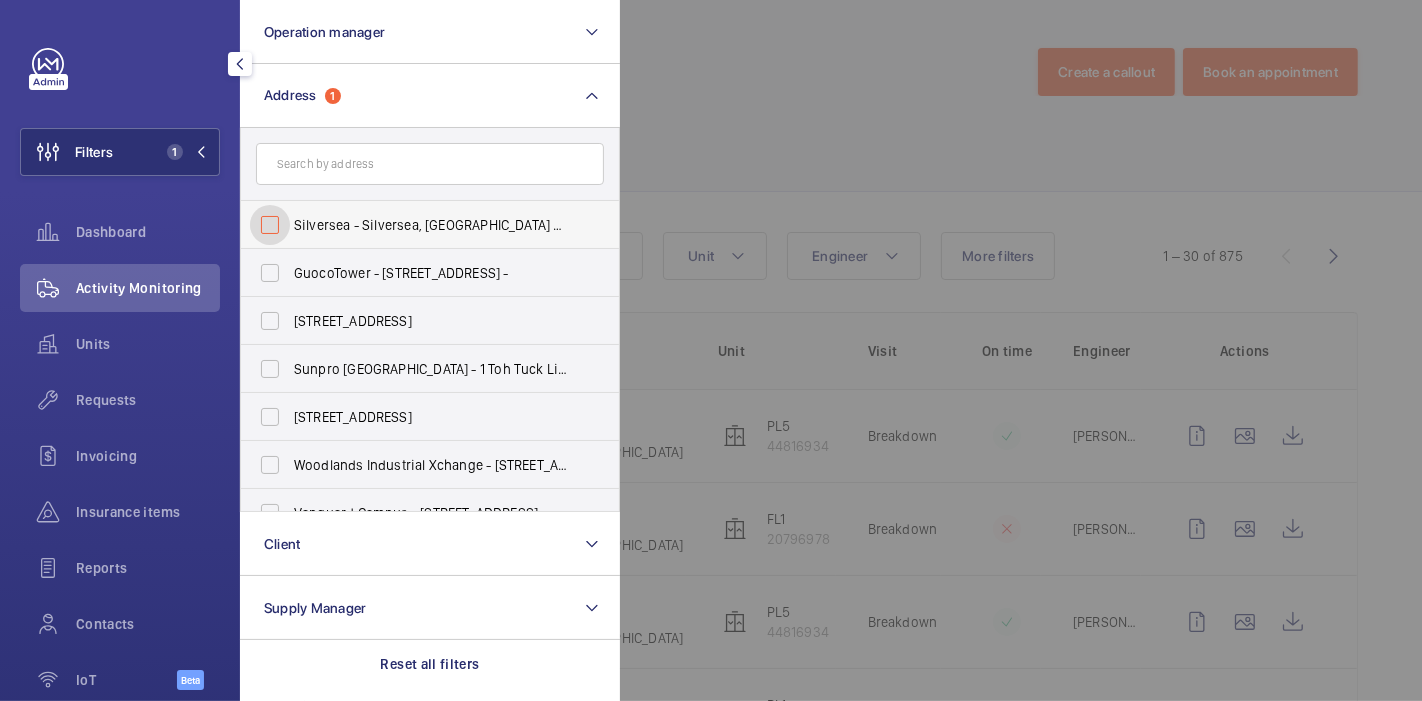 checkbox on "false" 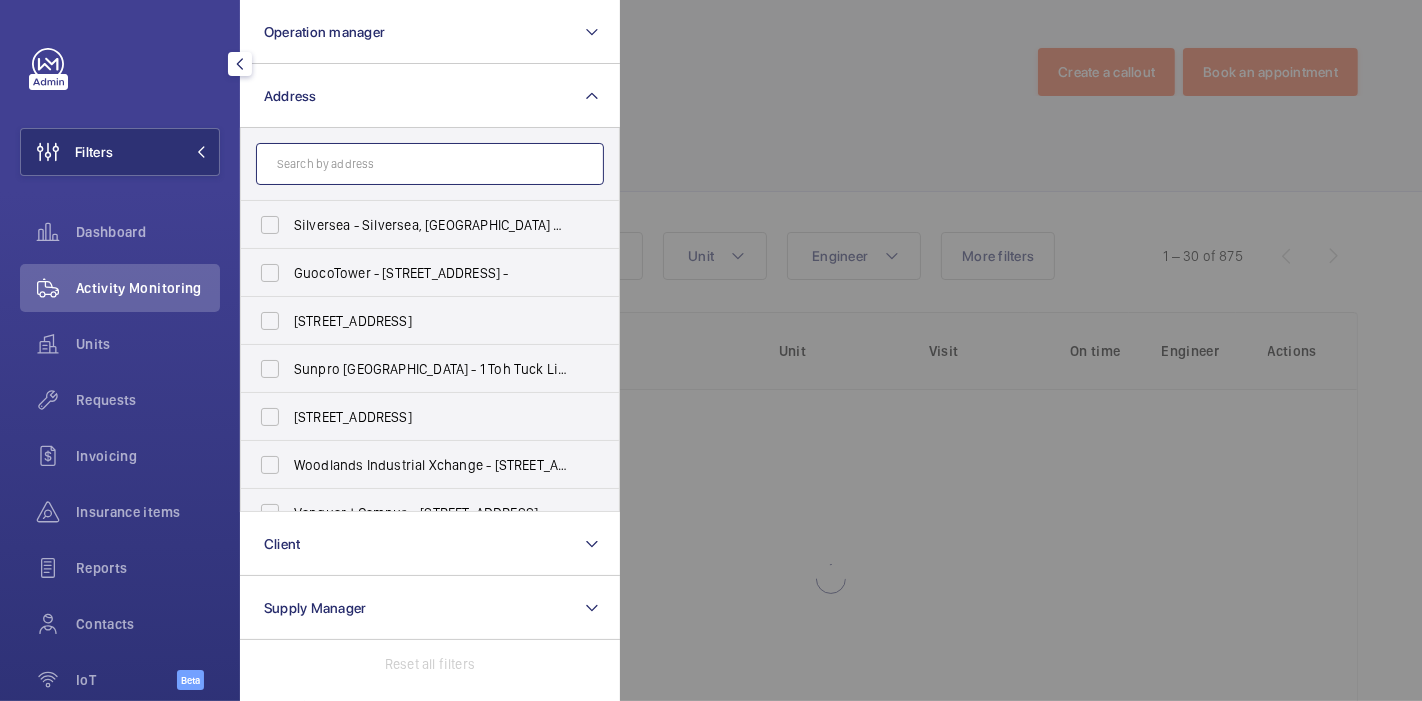 click 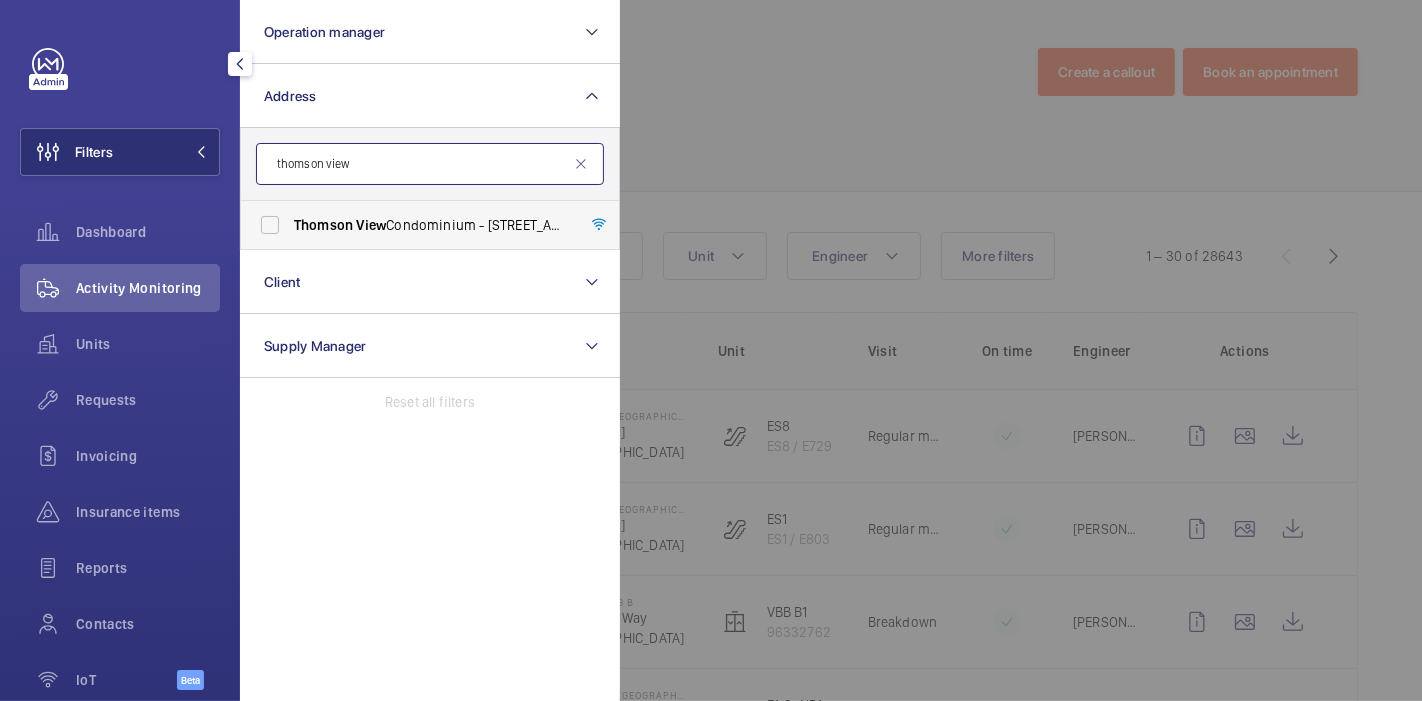 type on "thomson view" 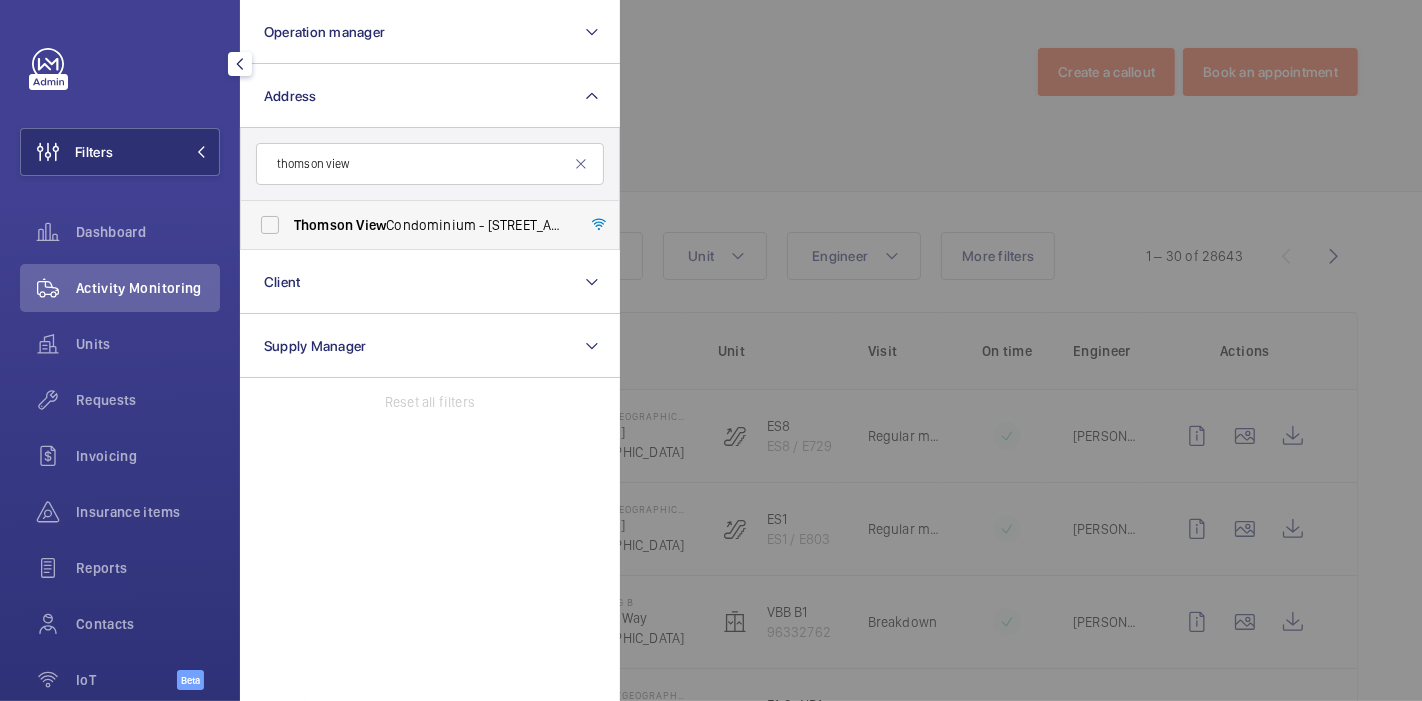 click on "Thomson   View  Condominium - [STREET_ADDRESS]" at bounding box center (431, 225) 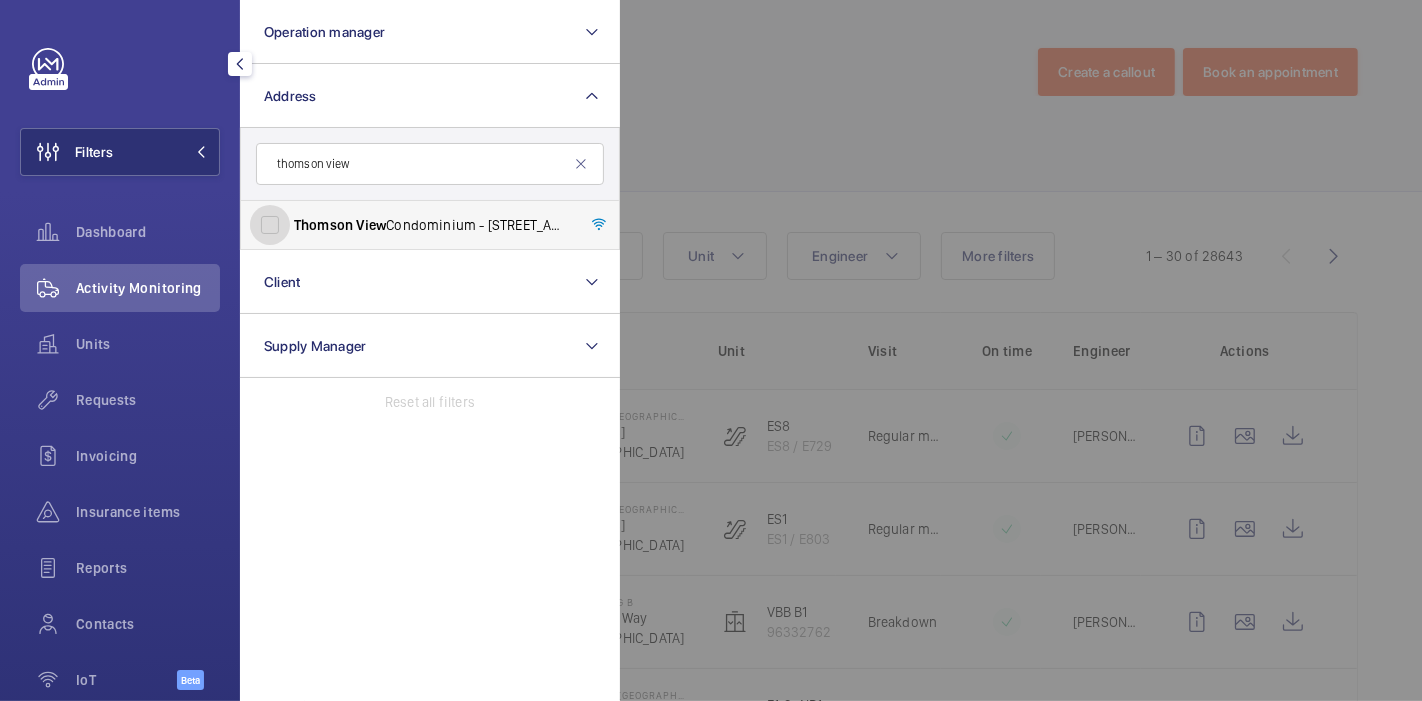 click on "Thomson   View  Condominium - [STREET_ADDRESS]" at bounding box center (270, 225) 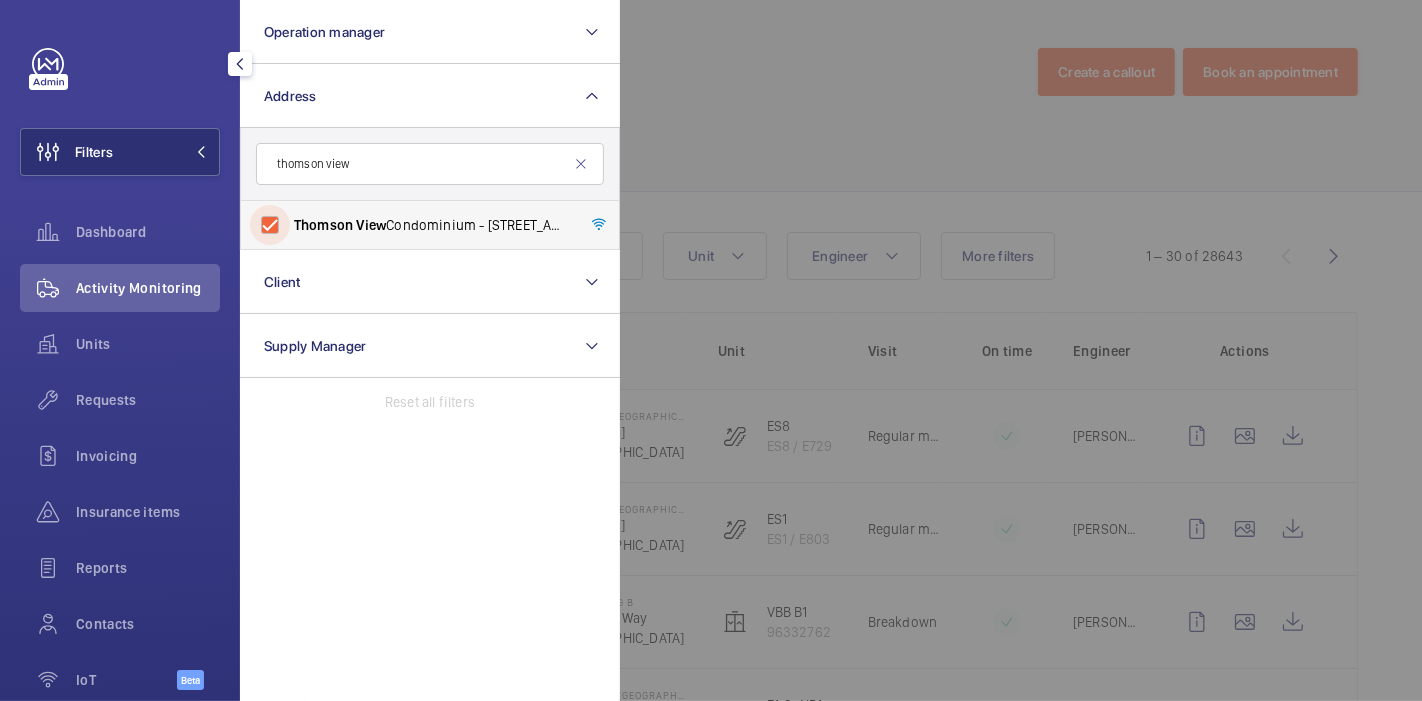checkbox on "true" 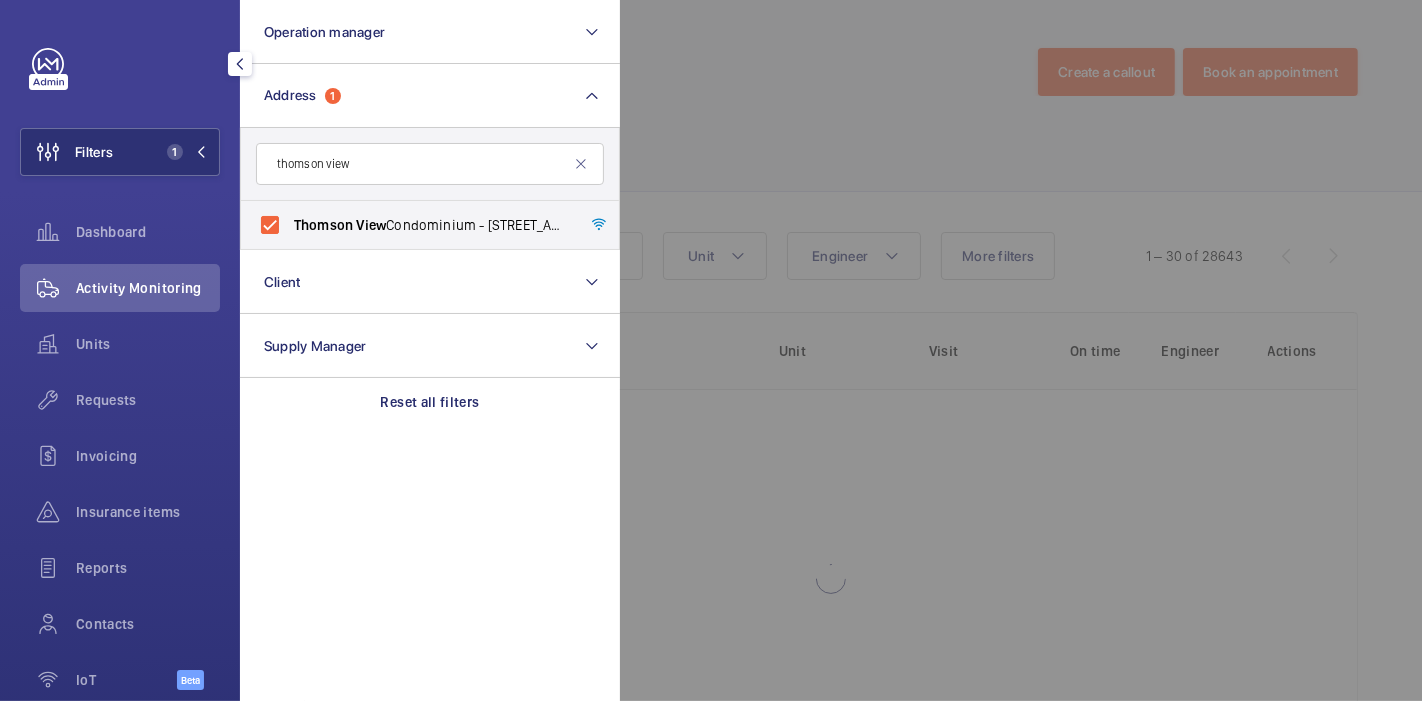 click 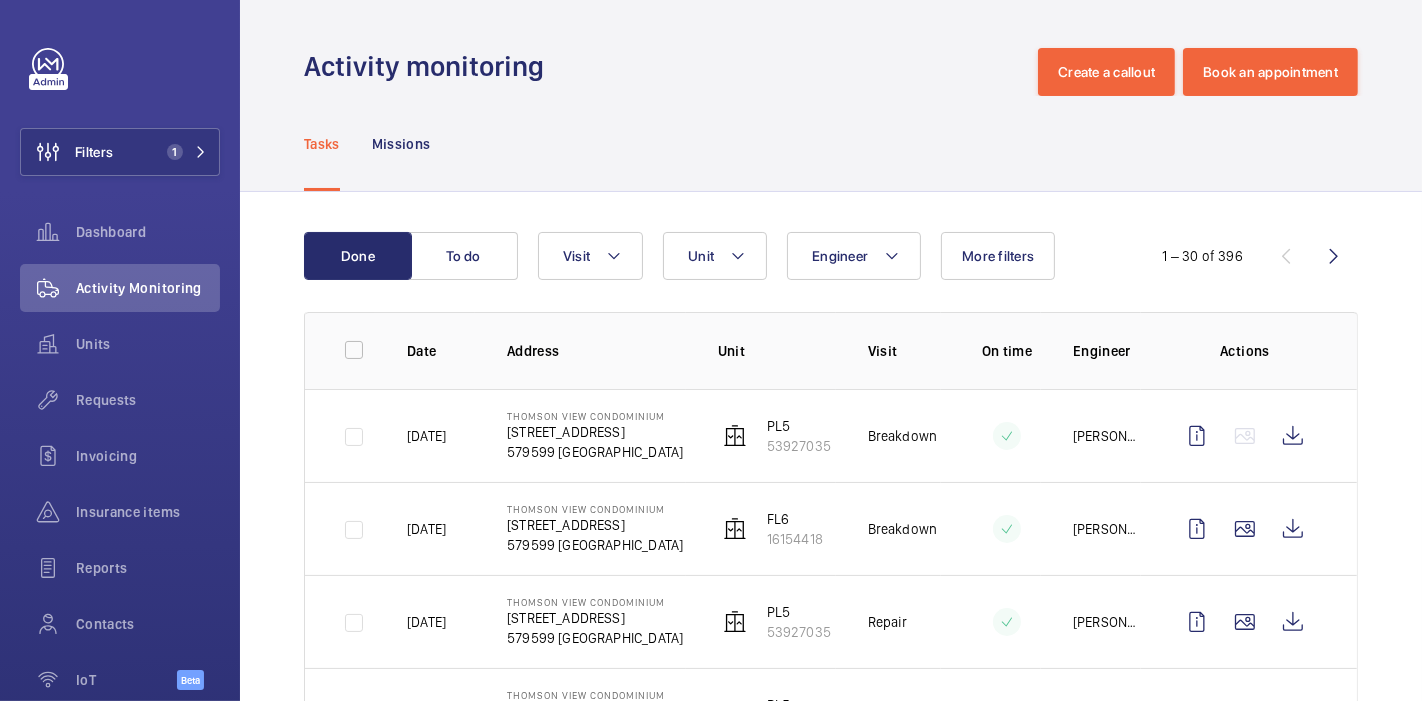scroll, scrollTop: 231, scrollLeft: 0, axis: vertical 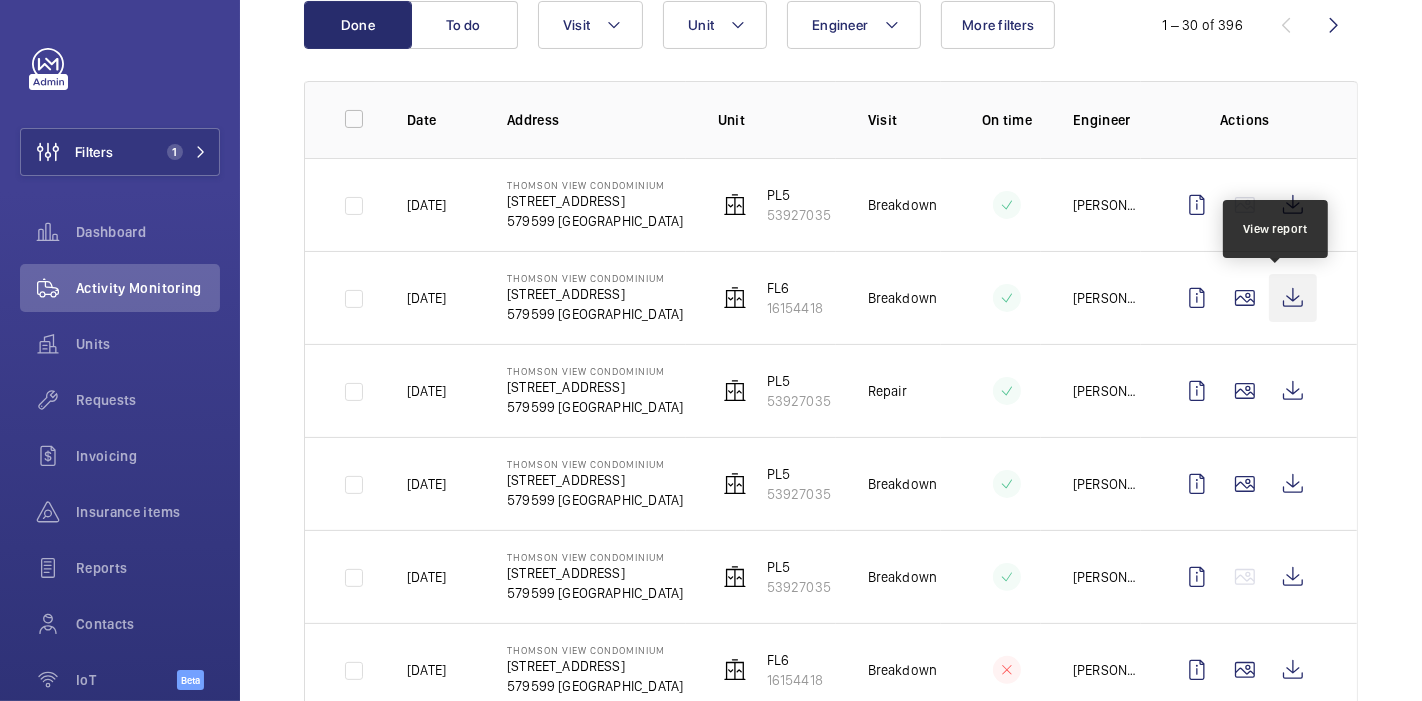 click 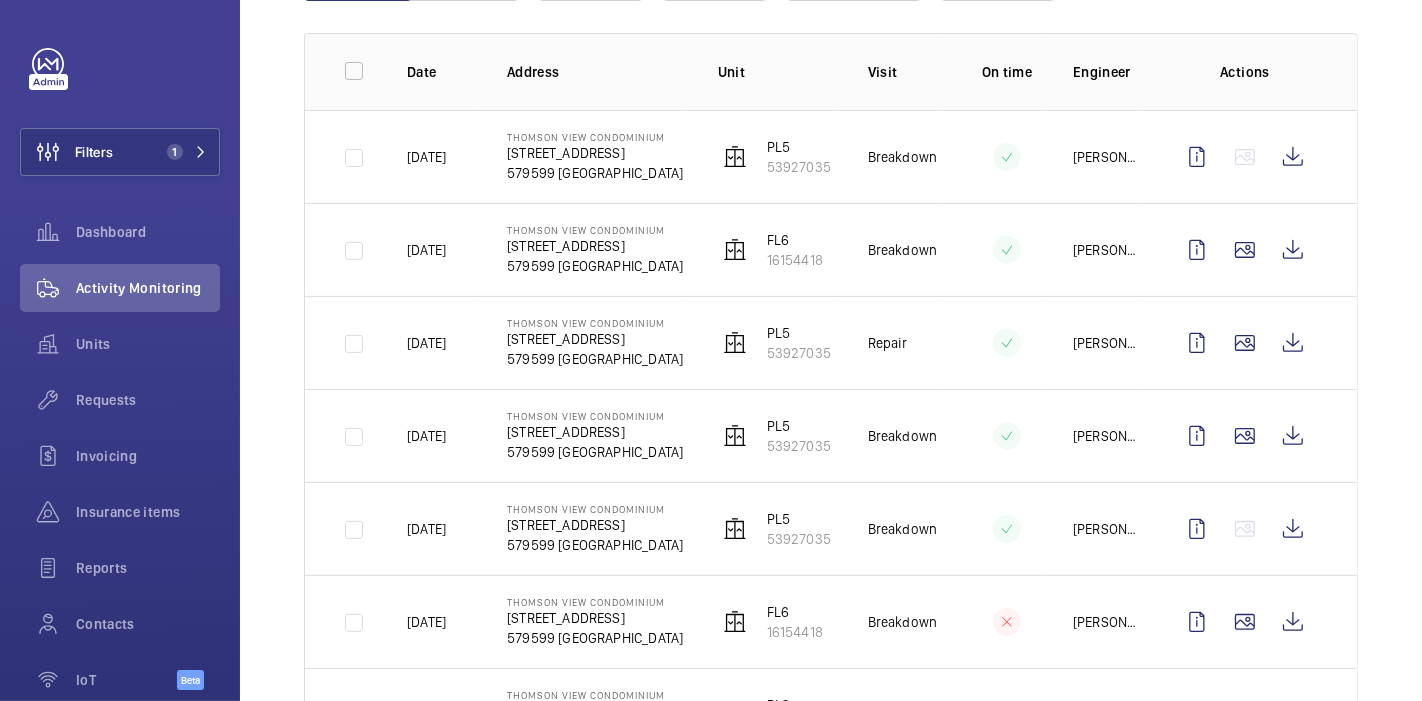 scroll, scrollTop: 280, scrollLeft: 0, axis: vertical 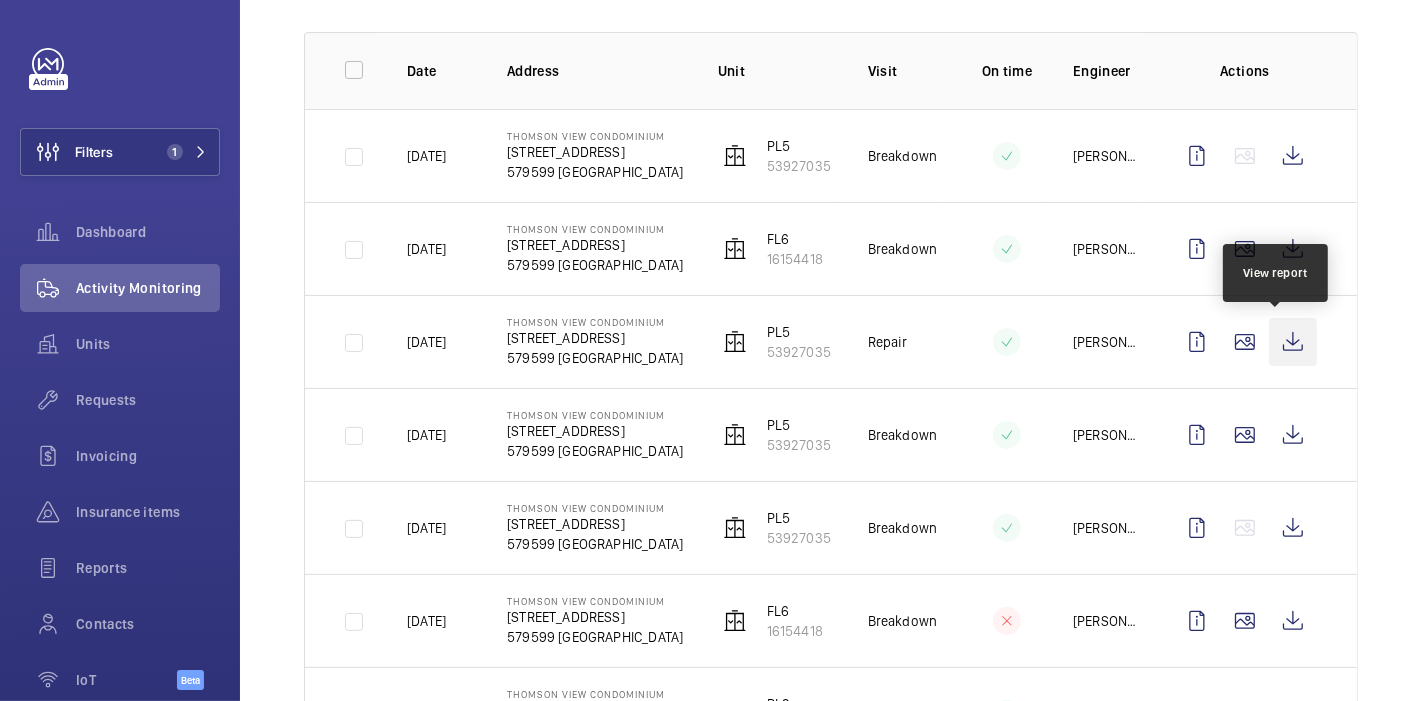click 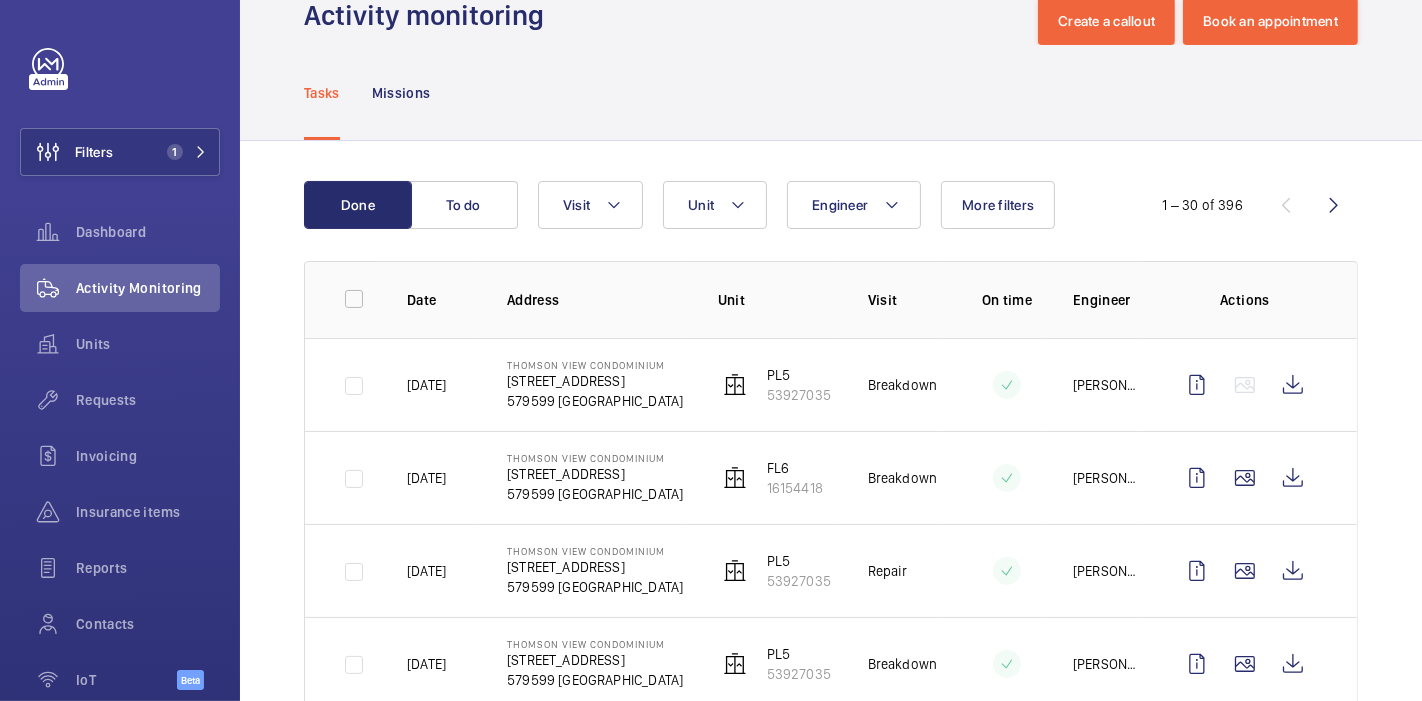 scroll, scrollTop: 0, scrollLeft: 0, axis: both 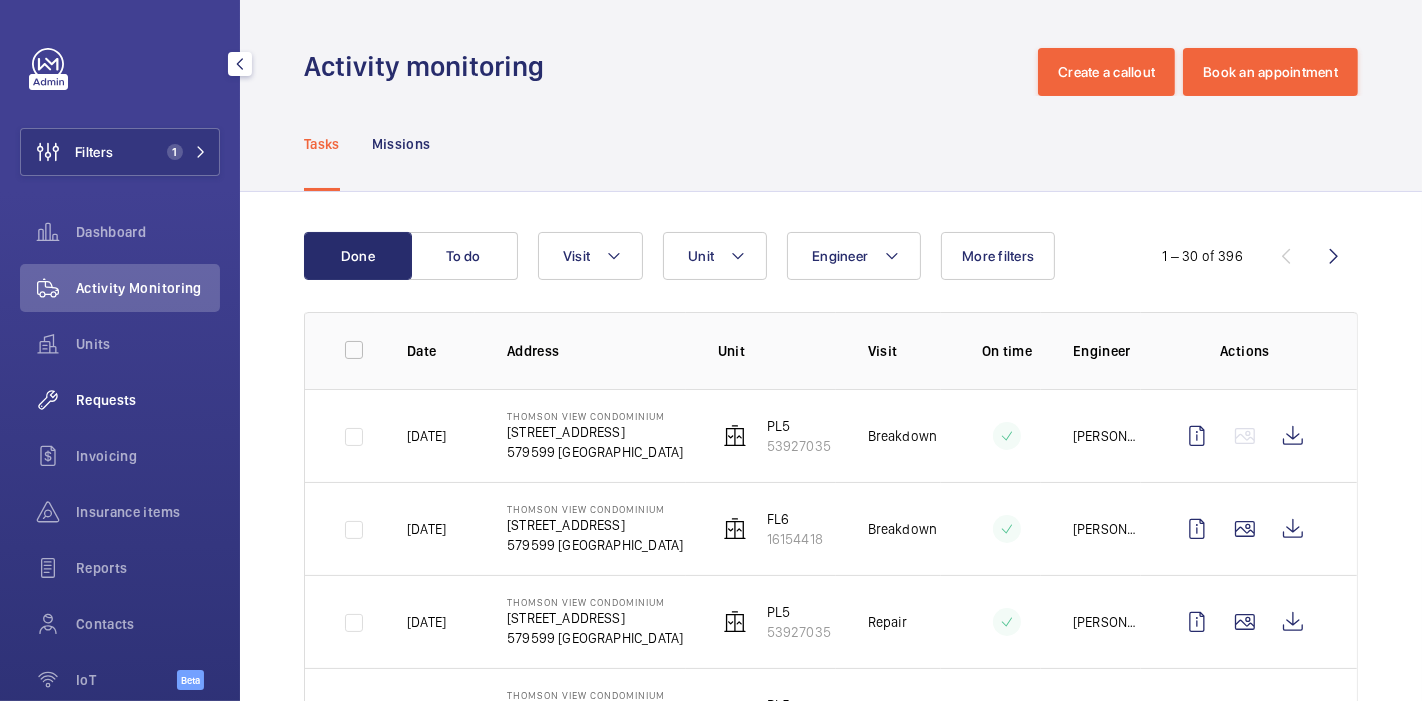 click on "Requests" 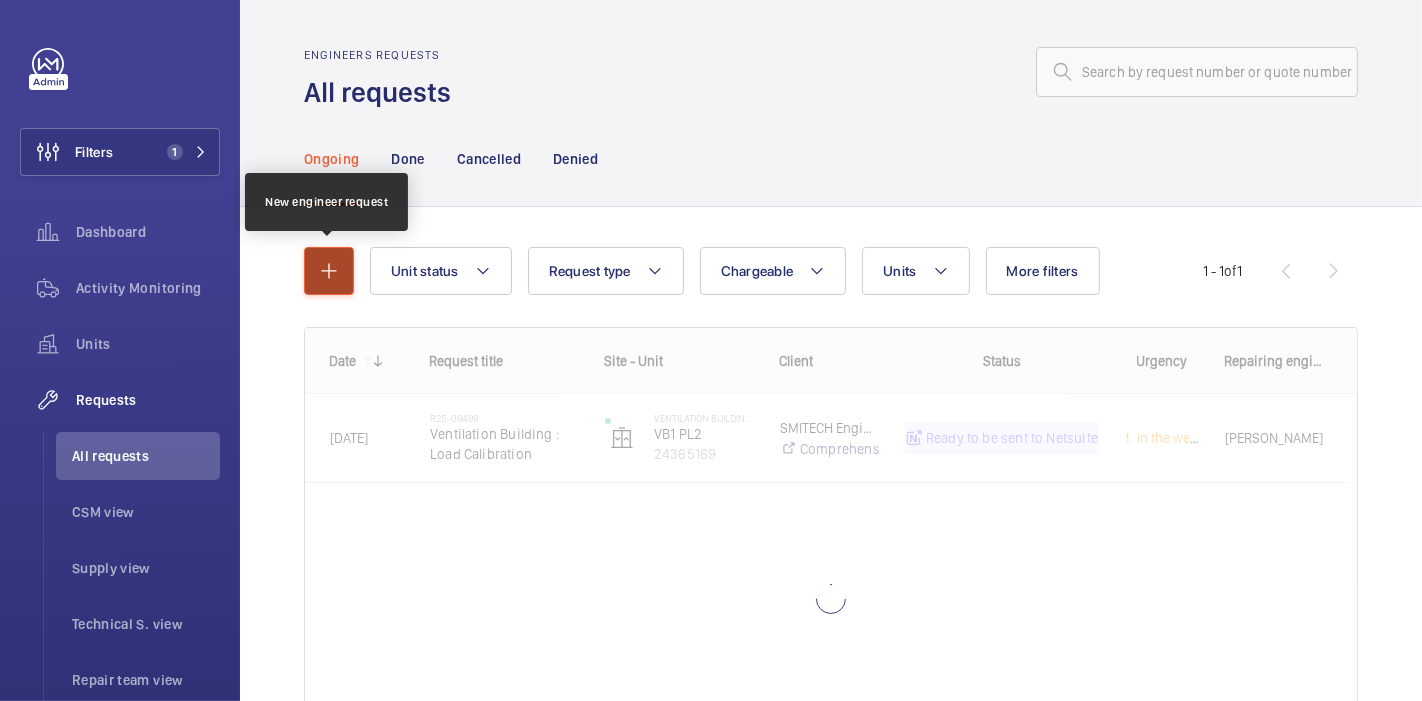 click 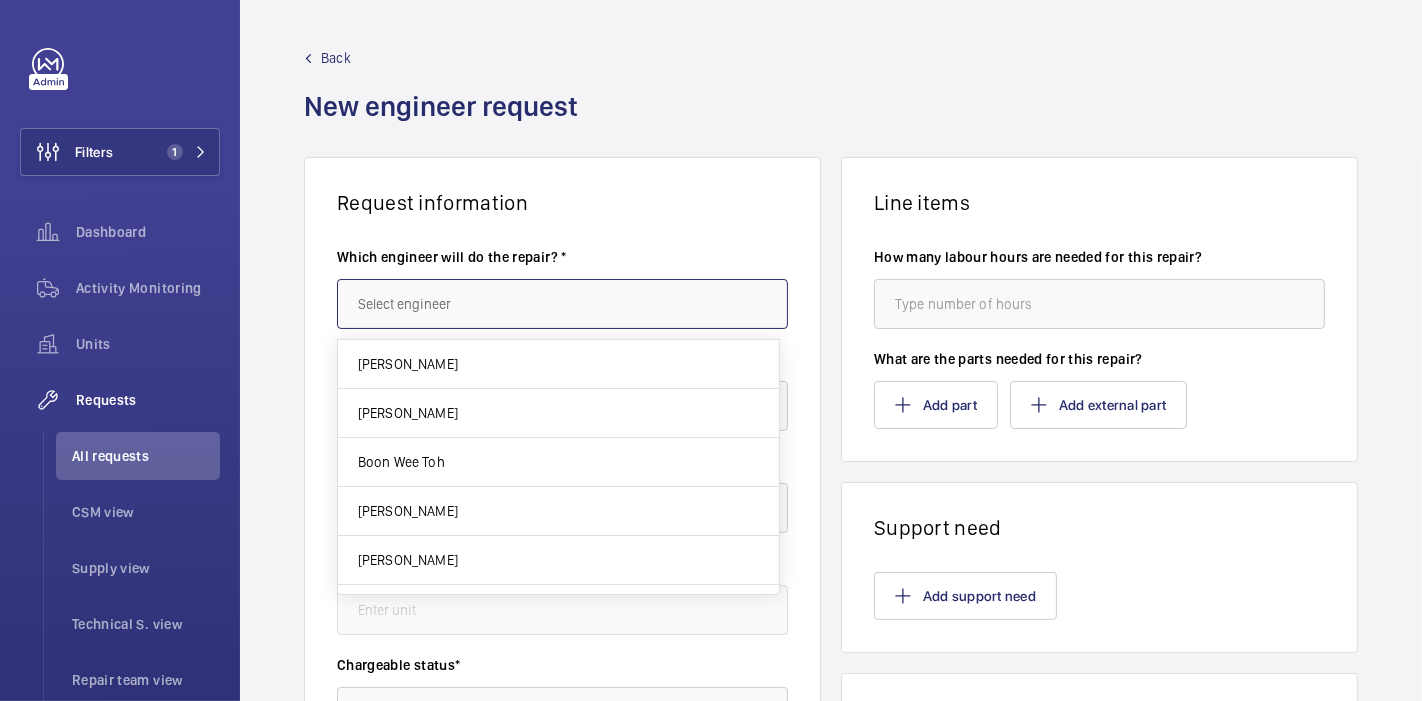 click at bounding box center [562, 304] 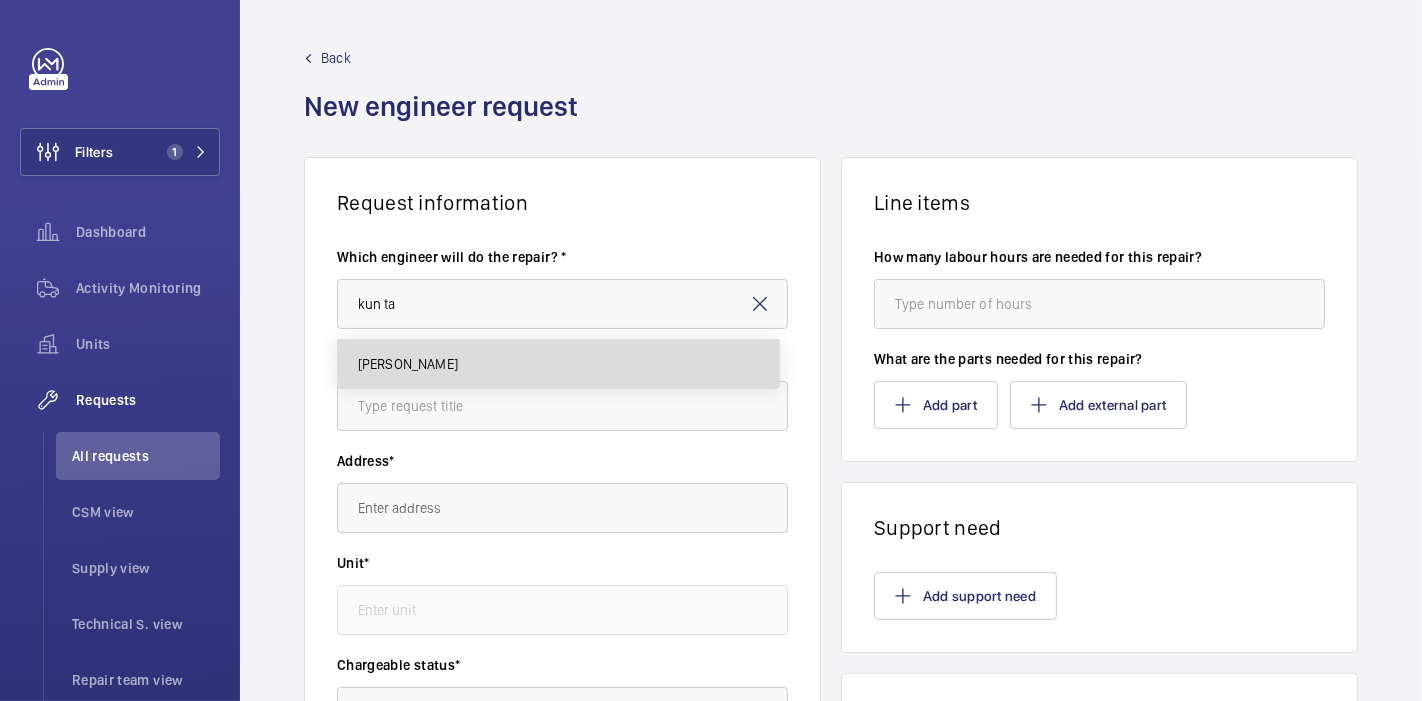 click on "[PERSON_NAME]" at bounding box center (558, 364) 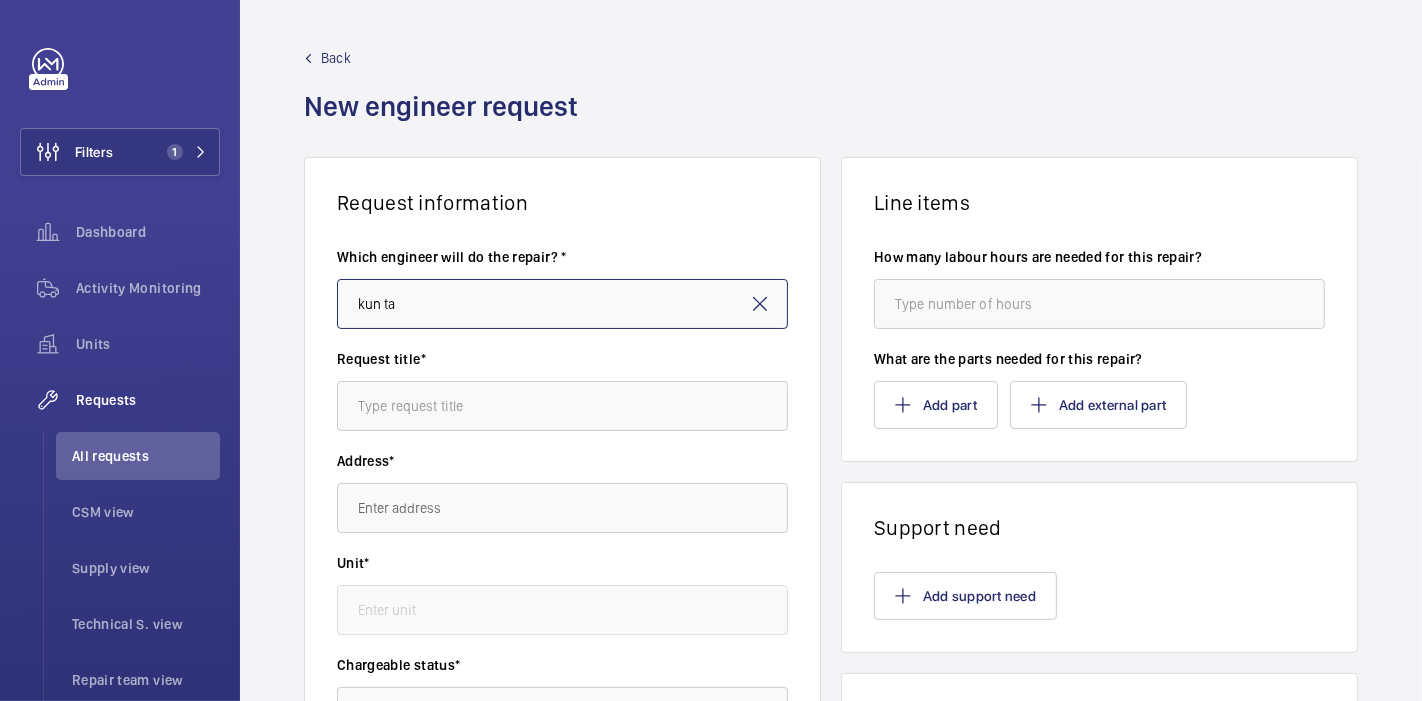 type on "[PERSON_NAME]" 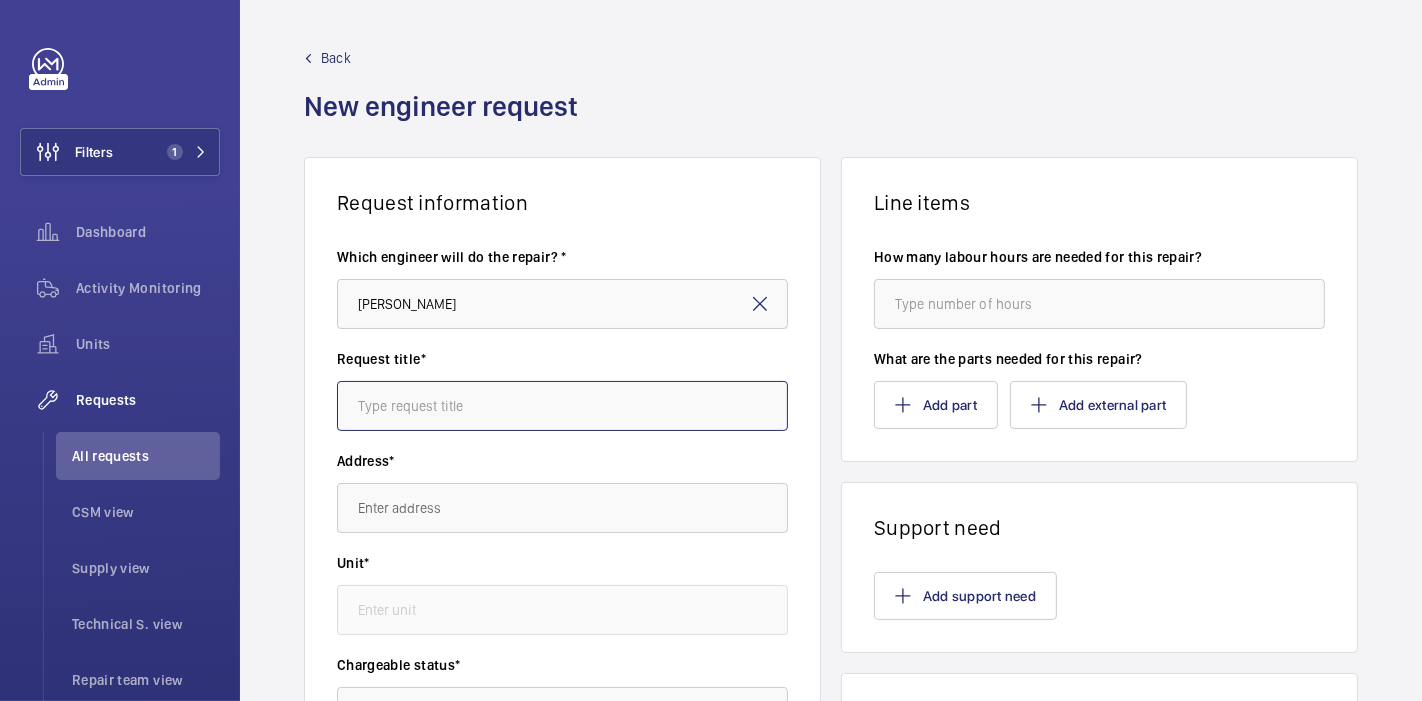 click 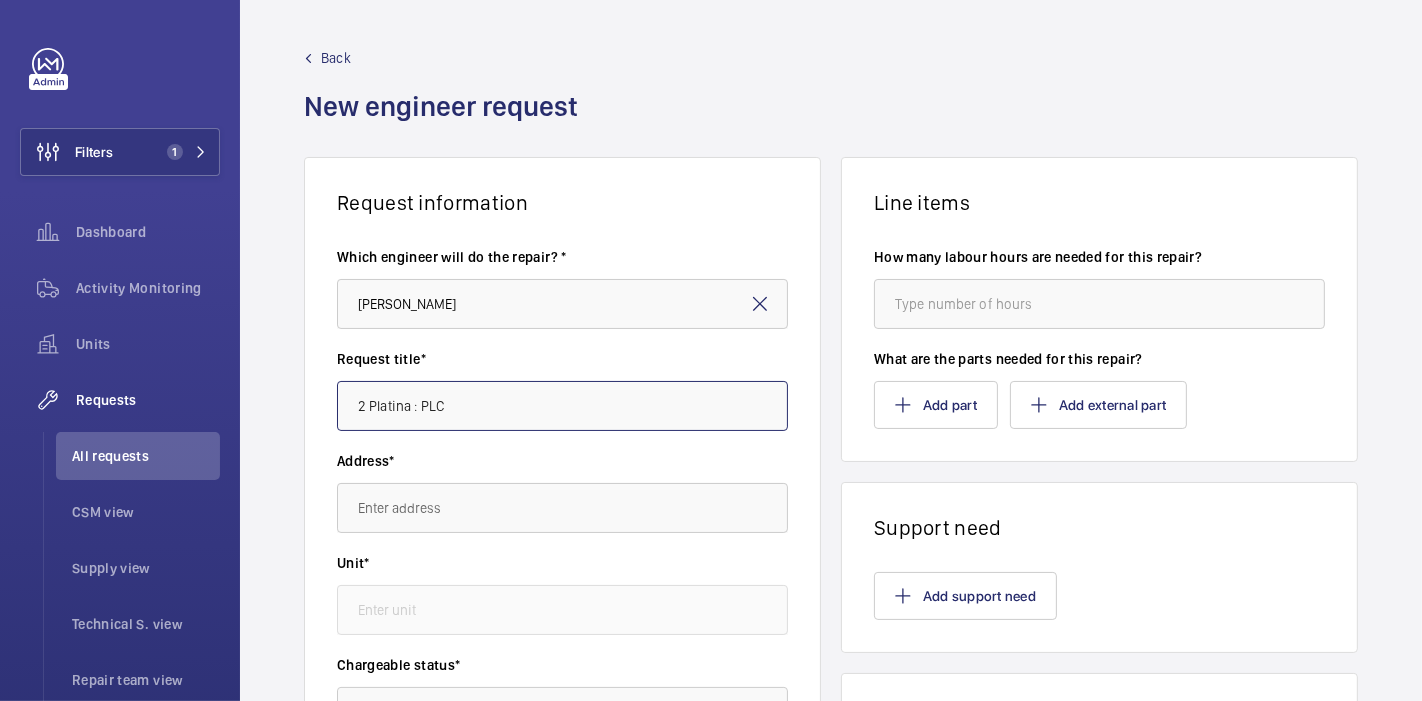 type on "2 Platina : PLC" 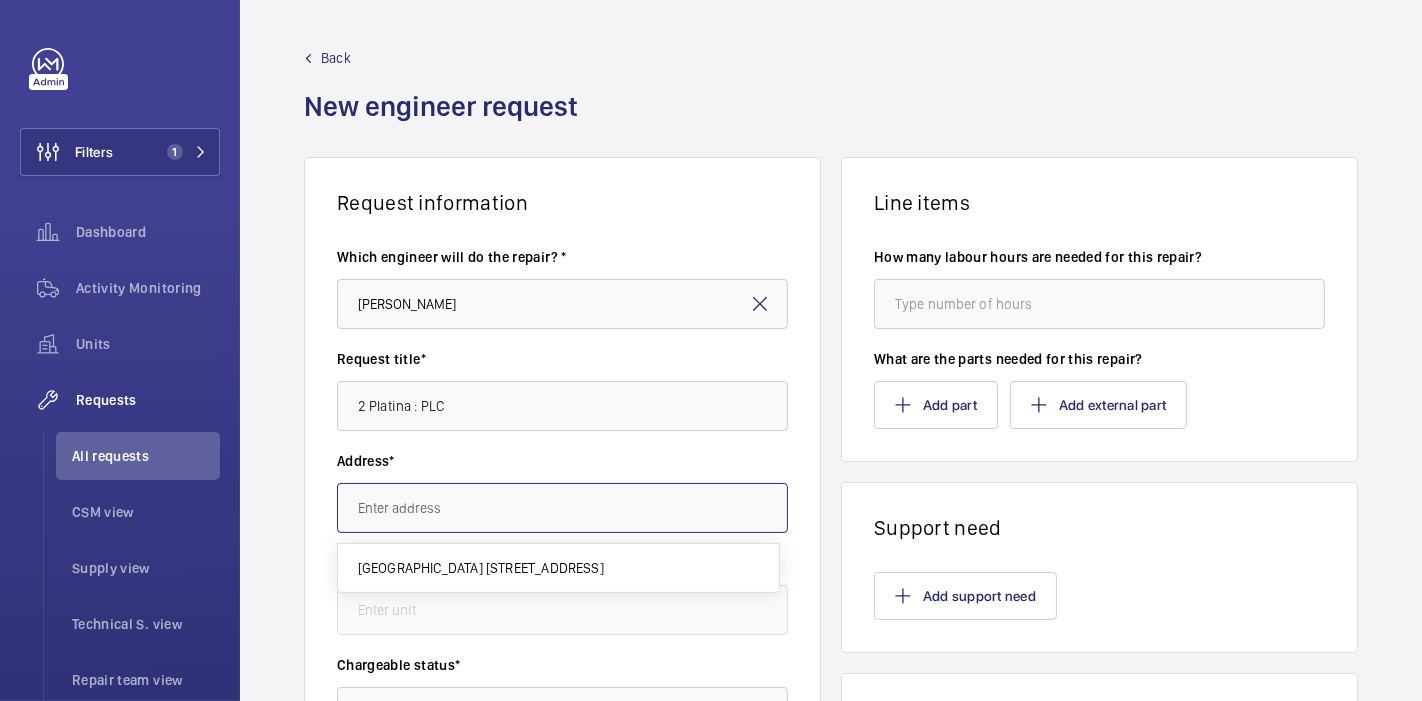 click at bounding box center (562, 508) 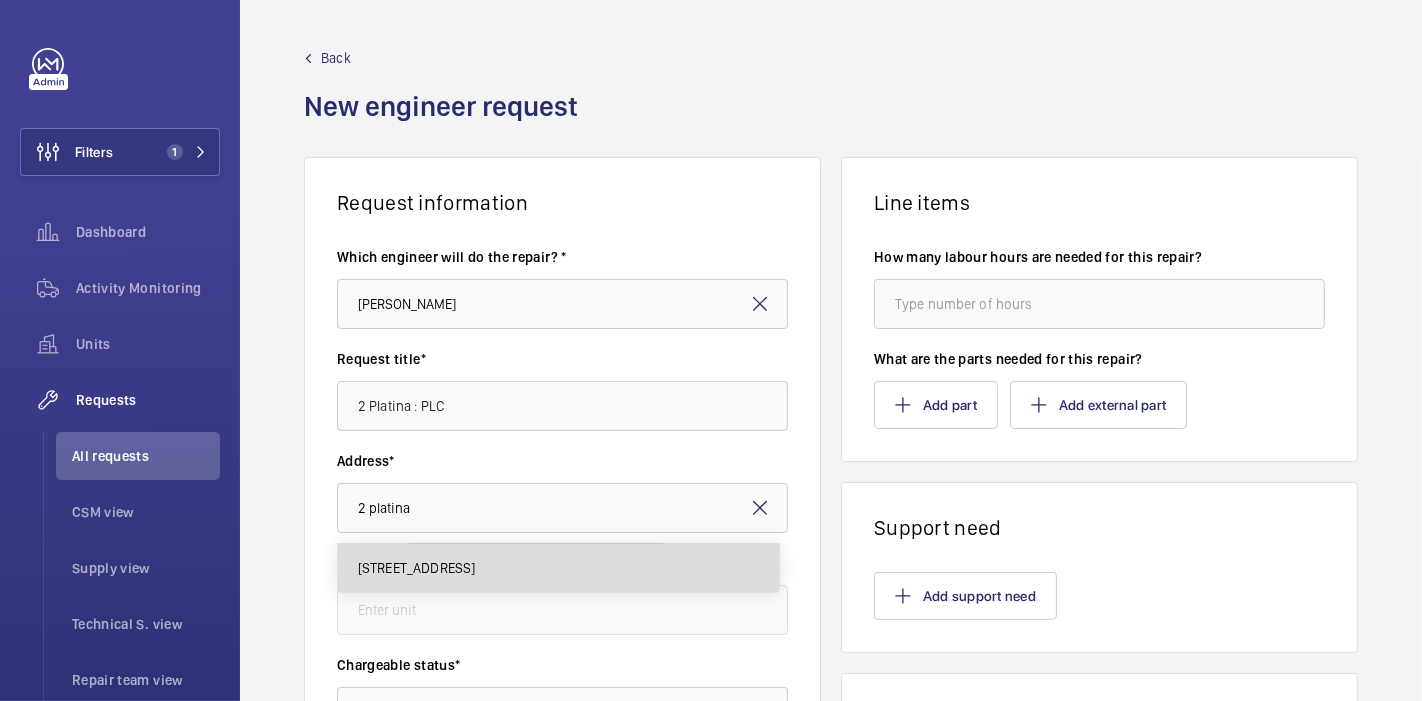 click on "[STREET_ADDRESS]" at bounding box center [417, 568] 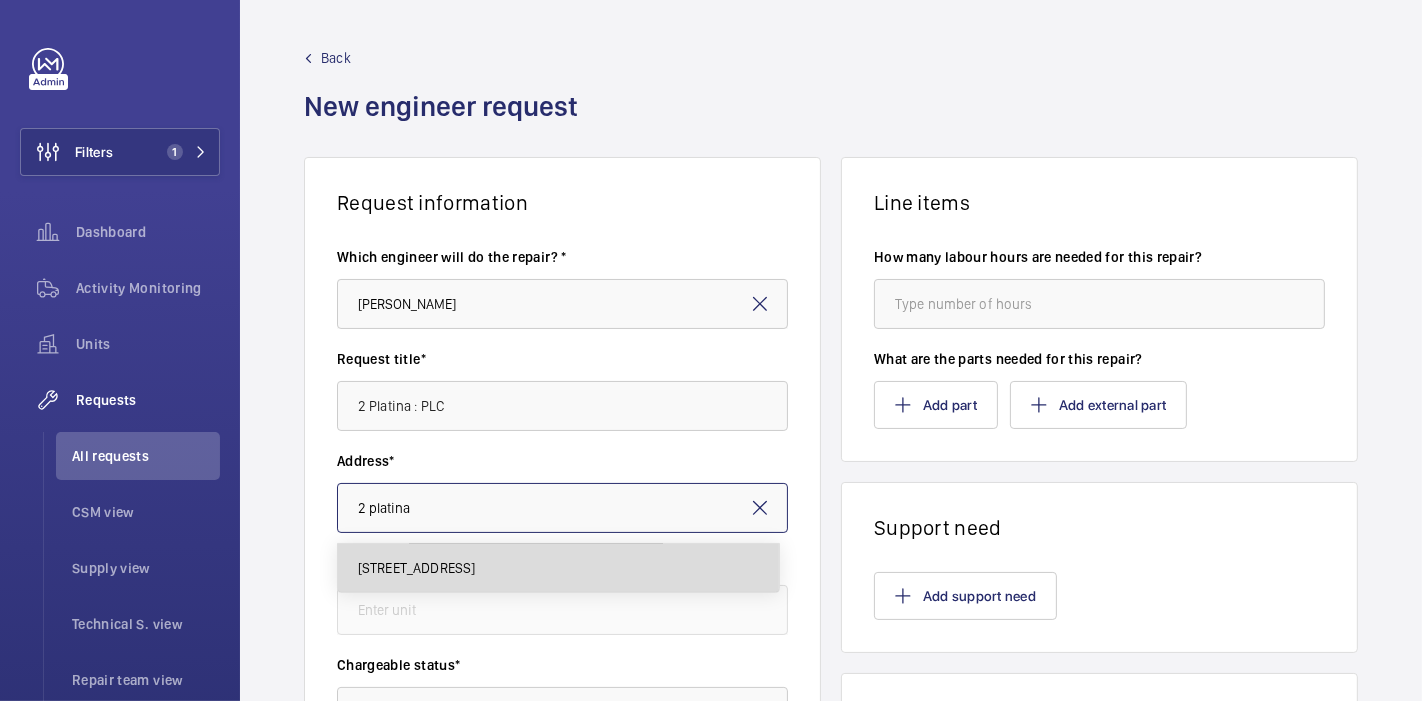 type on "[STREET_ADDRESS]" 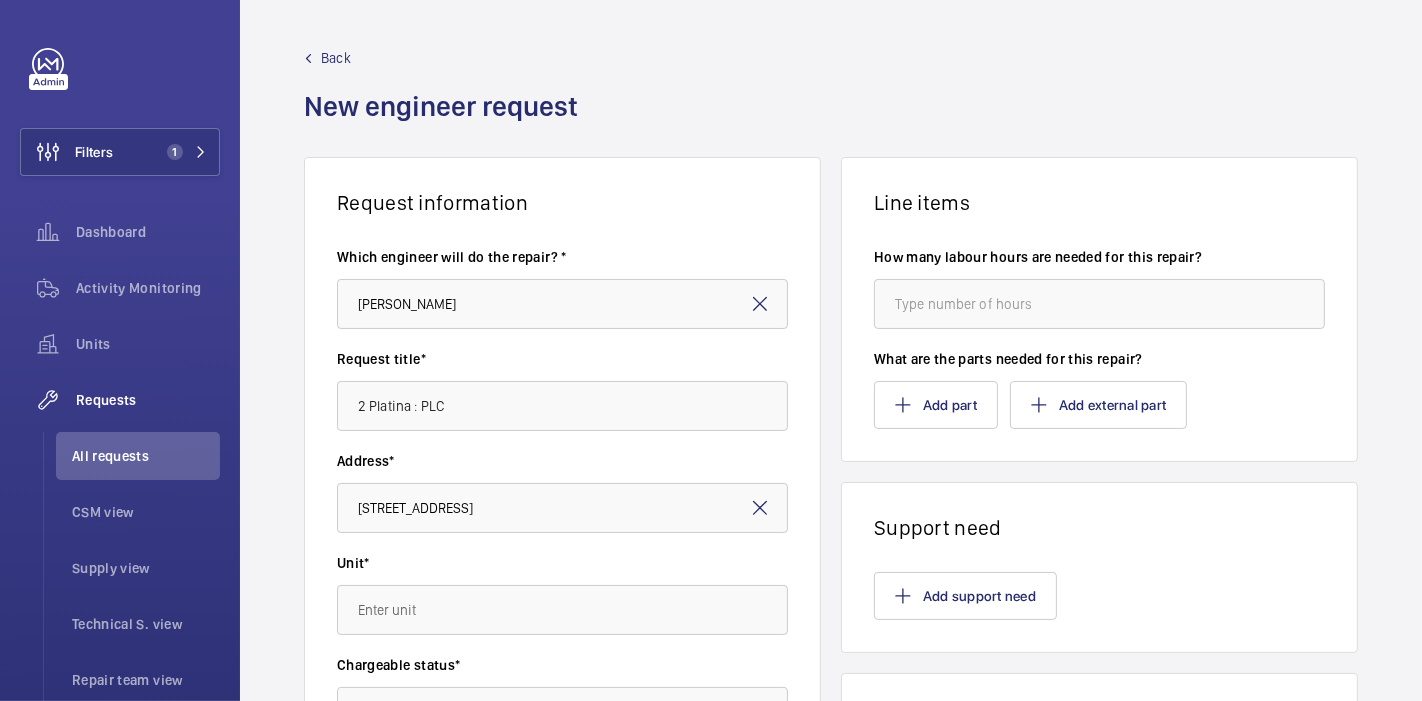 click on "Request information  Which engineer will do the repair? * Kun [PERSON_NAME] Request title* 2 Platina : PLC Address* [STREET_ADDRESS] Unit* Chargeable status* Choose chargeable status Contract type  --  Emergency level* Choose level of emergency Delivery* Select a delivery option Request details Line items How many labour hours are needed for this repair? What are the parts needed for this repair?  Add part  Add external part  Support need  Add support need   Insurance items linked   Add insurance items" 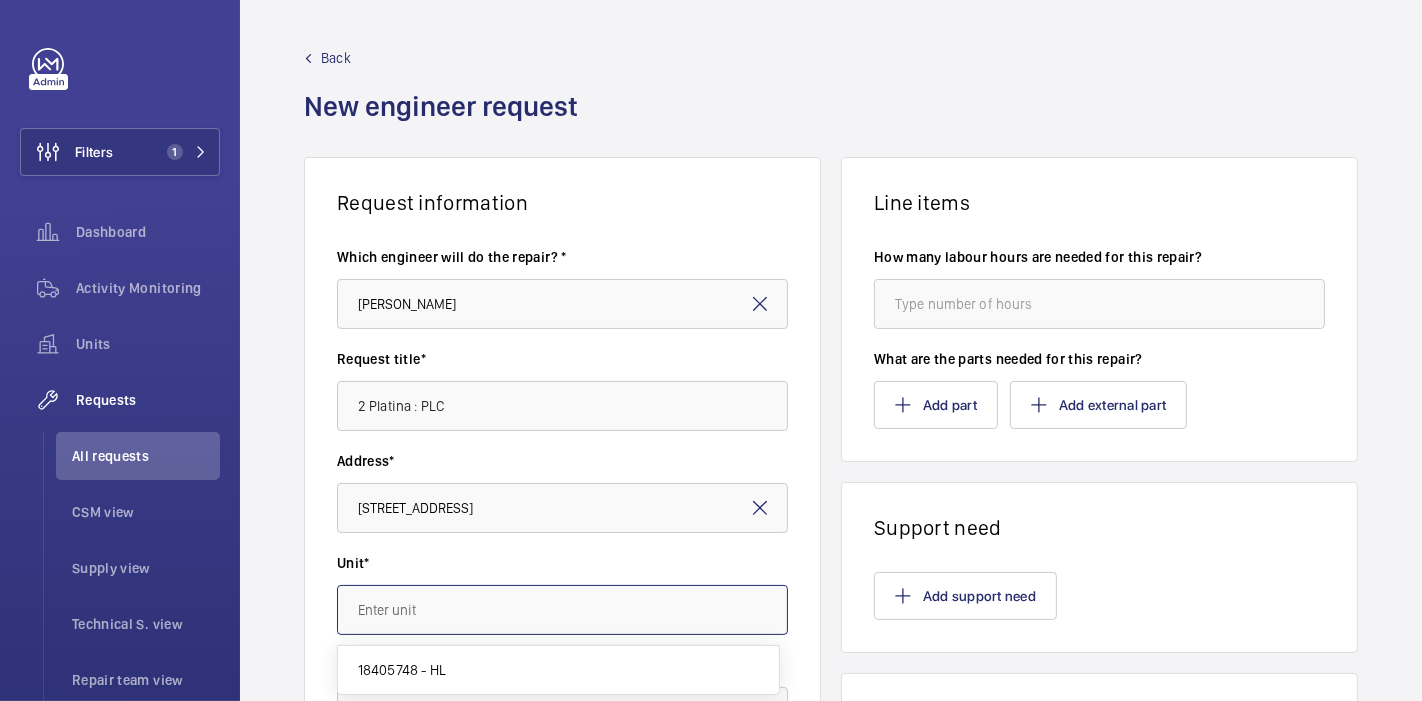 click at bounding box center (562, 610) 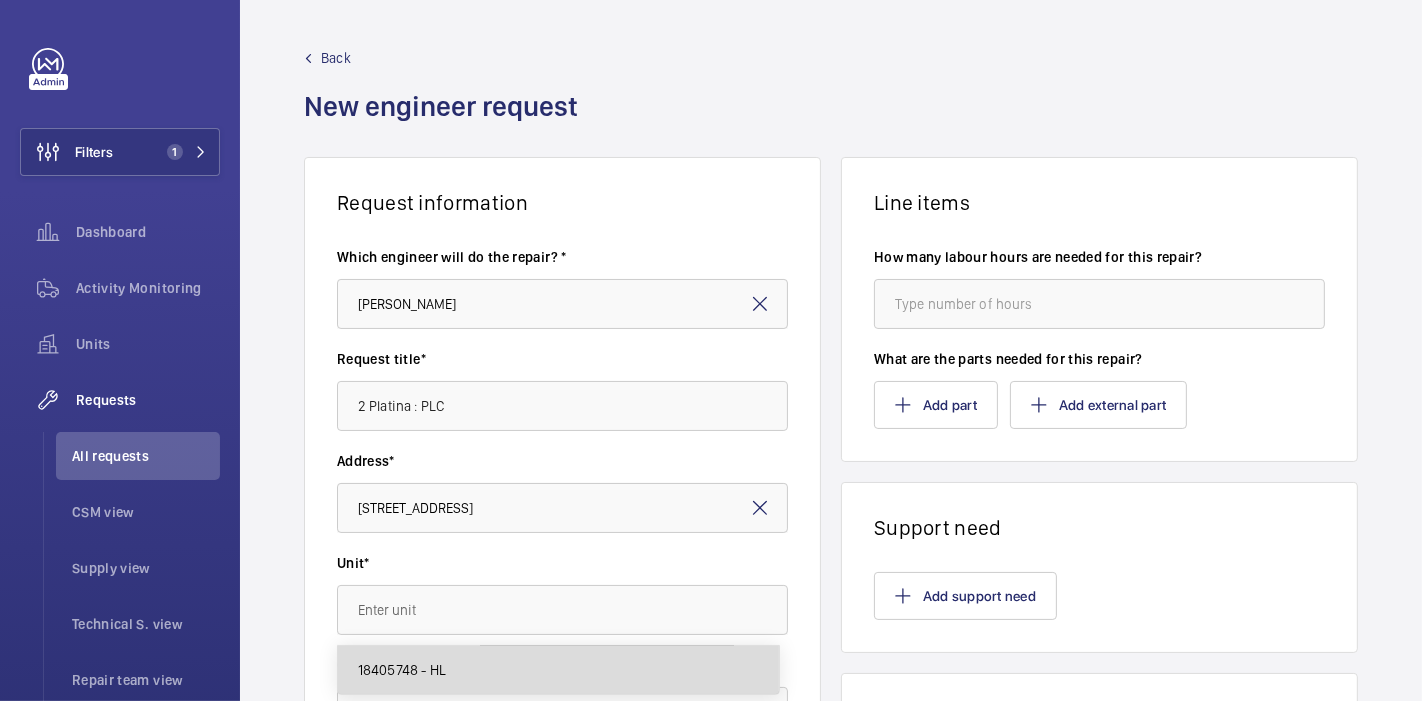 click on "18405748 - HL" at bounding box center (558, 670) 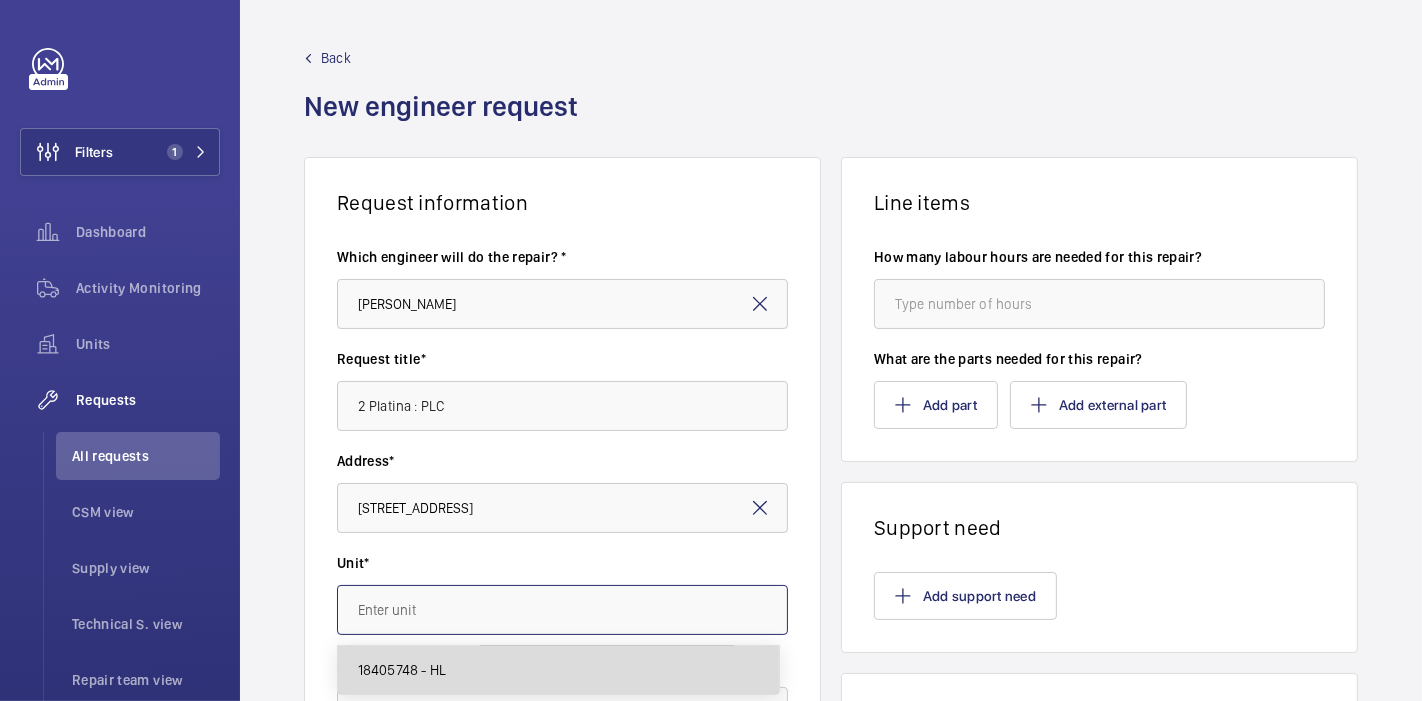 type on "18405748 - HL" 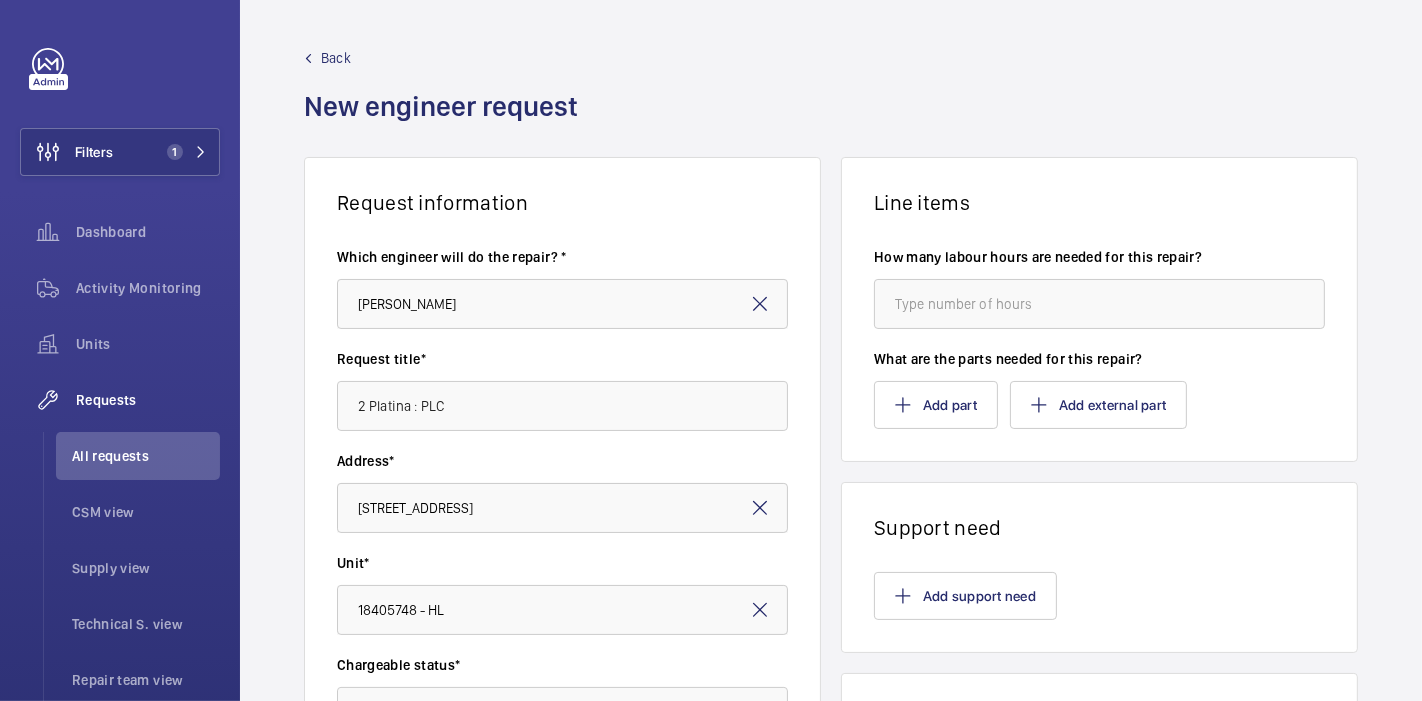 click on "Request information  Which engineer will do the repair? * Kun [PERSON_NAME] Request title* 2 Platina : PLC Address* [STREET_ADDRESS]* 18405748 - HL Chargeable status* Choose chargeable status Contract type  Basic  Emergency level* Choose level of emergency Delivery* Select a delivery option Request details Line items How many labour hours are needed for this repair? What are the parts needed for this repair?  Add part  Add external part  Support need  Add support need   Insurance items linked   Add insurance items" 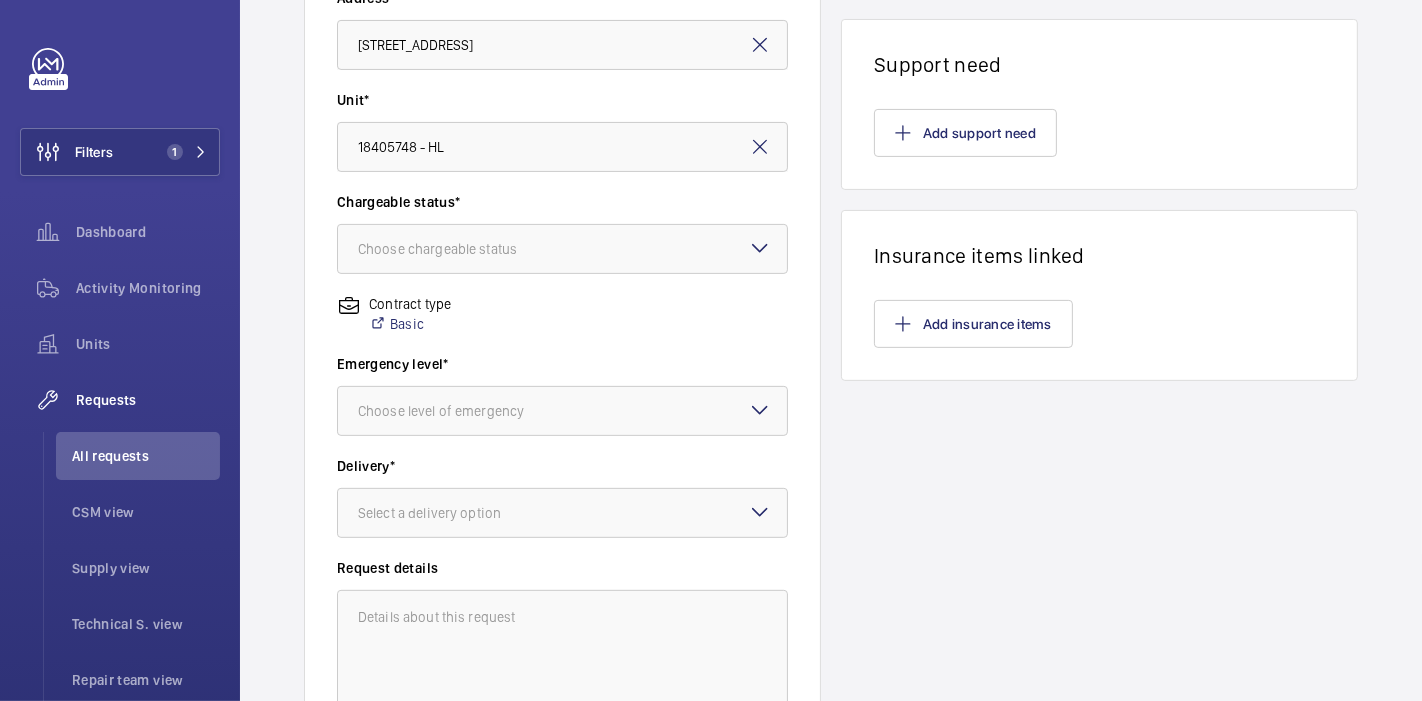 scroll, scrollTop: 465, scrollLeft: 0, axis: vertical 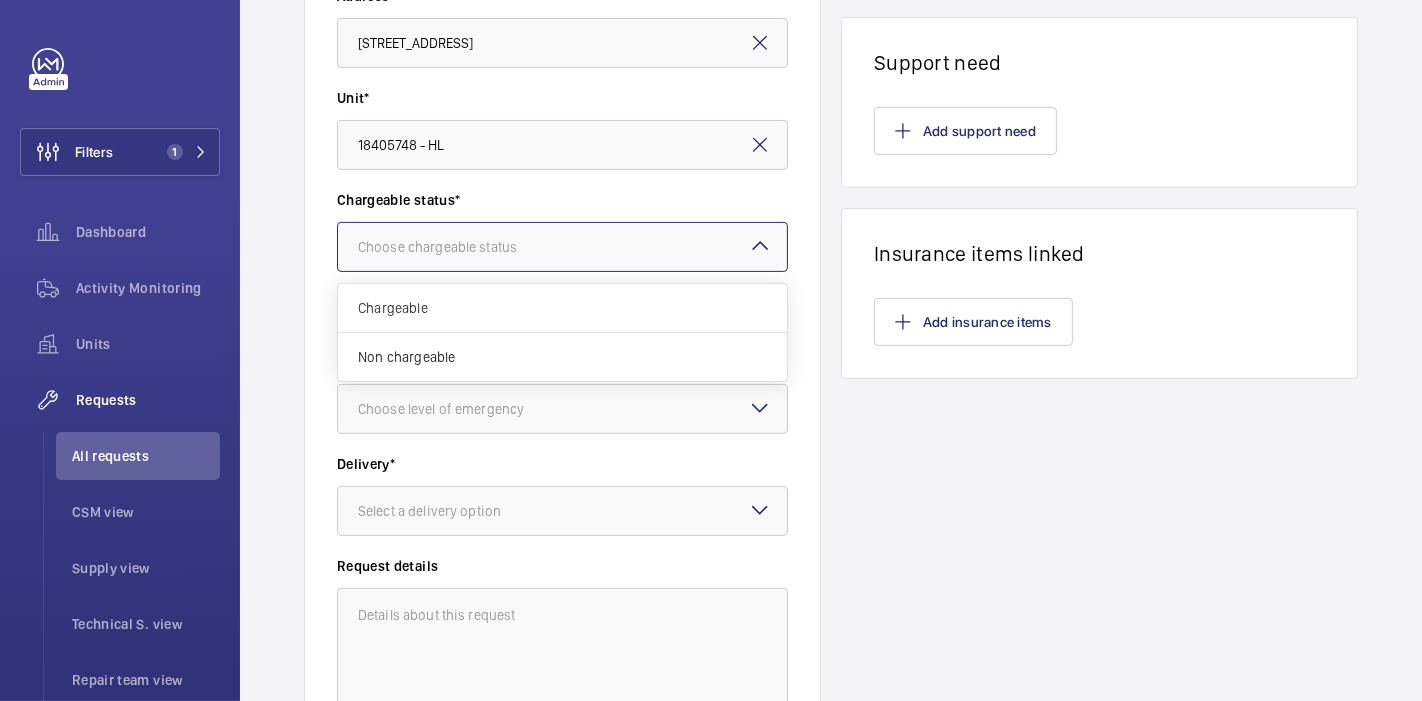 click on "Choose chargeable status" at bounding box center [462, 247] 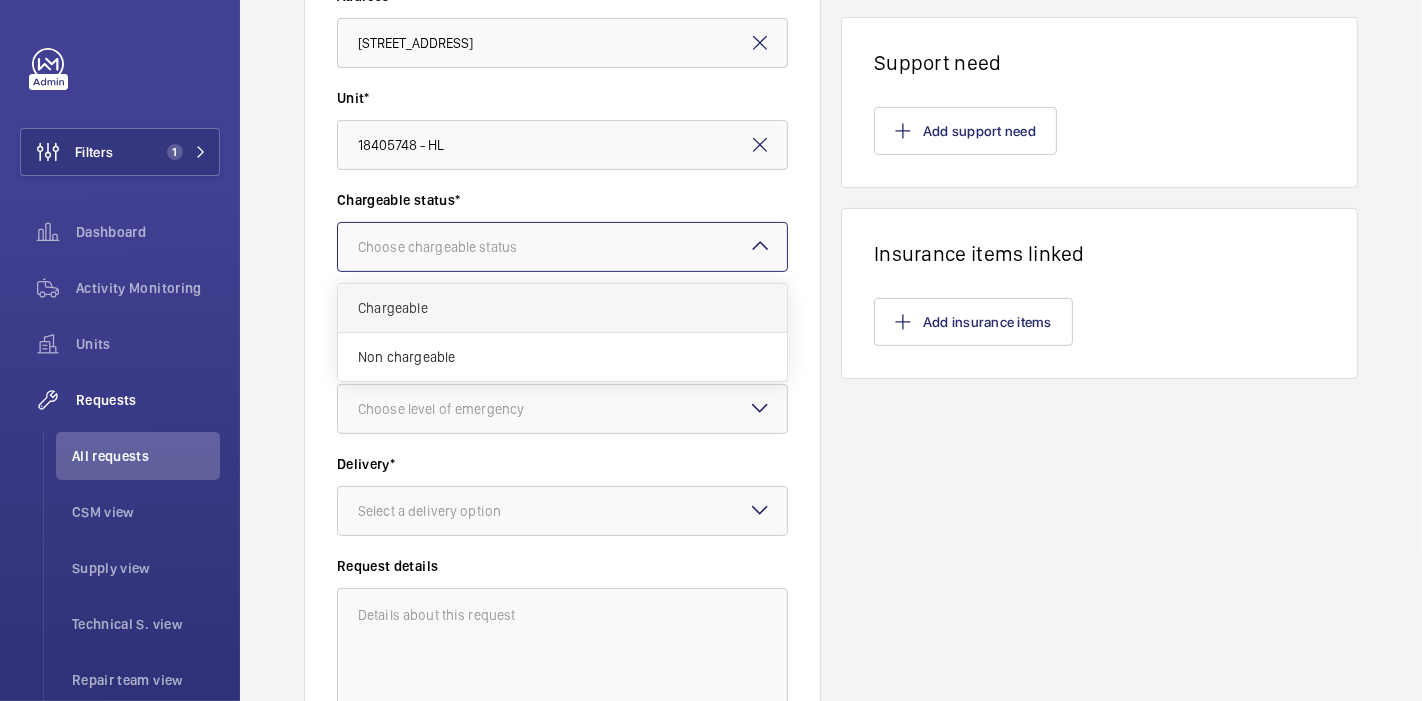 click on "Chargeable" at bounding box center (562, 308) 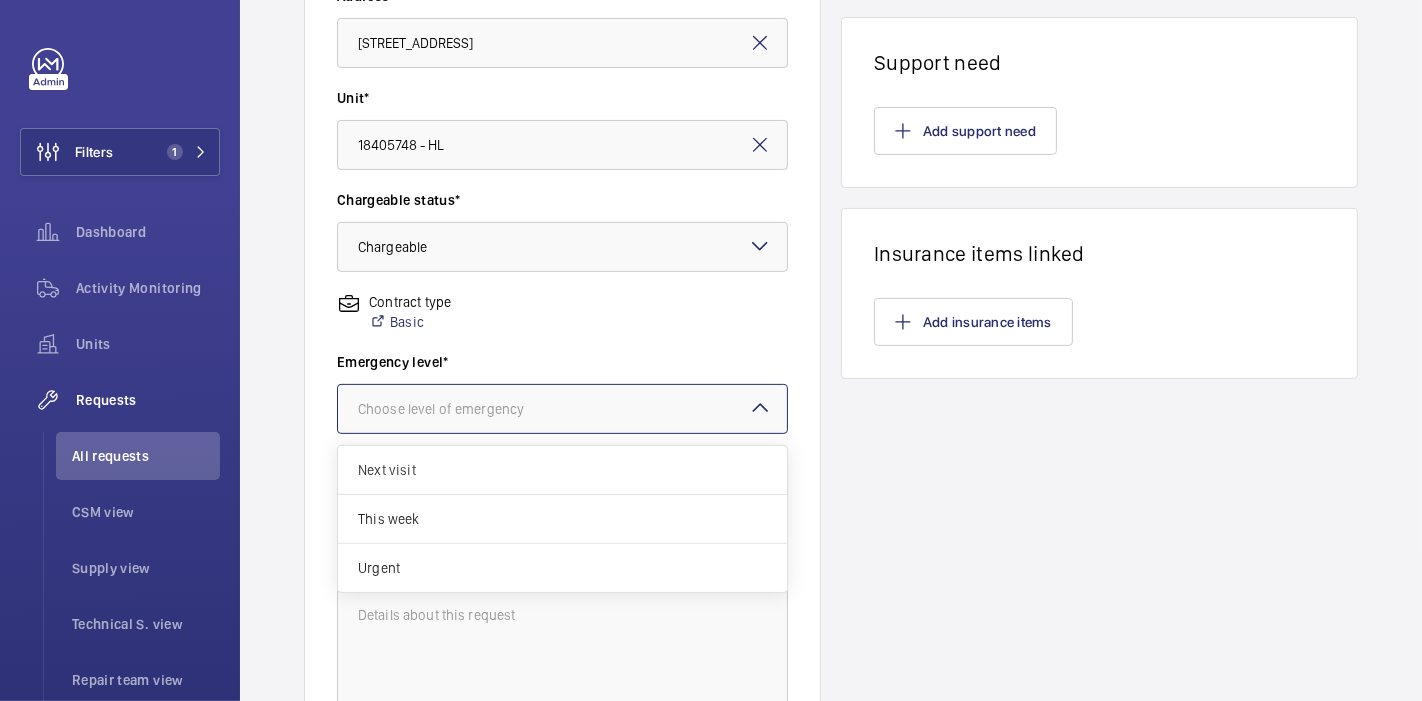 click on "Choose level of emergency" at bounding box center (466, 409) 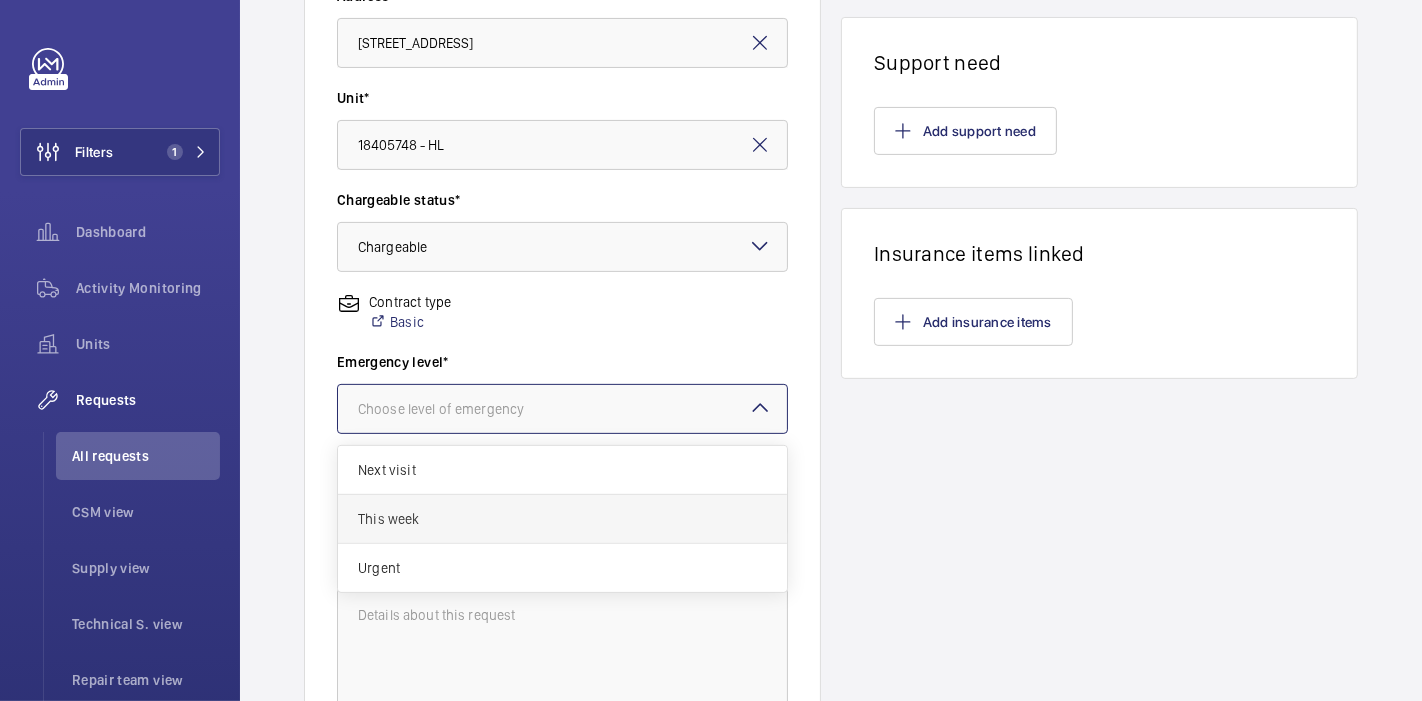 click on "This week" at bounding box center (562, 519) 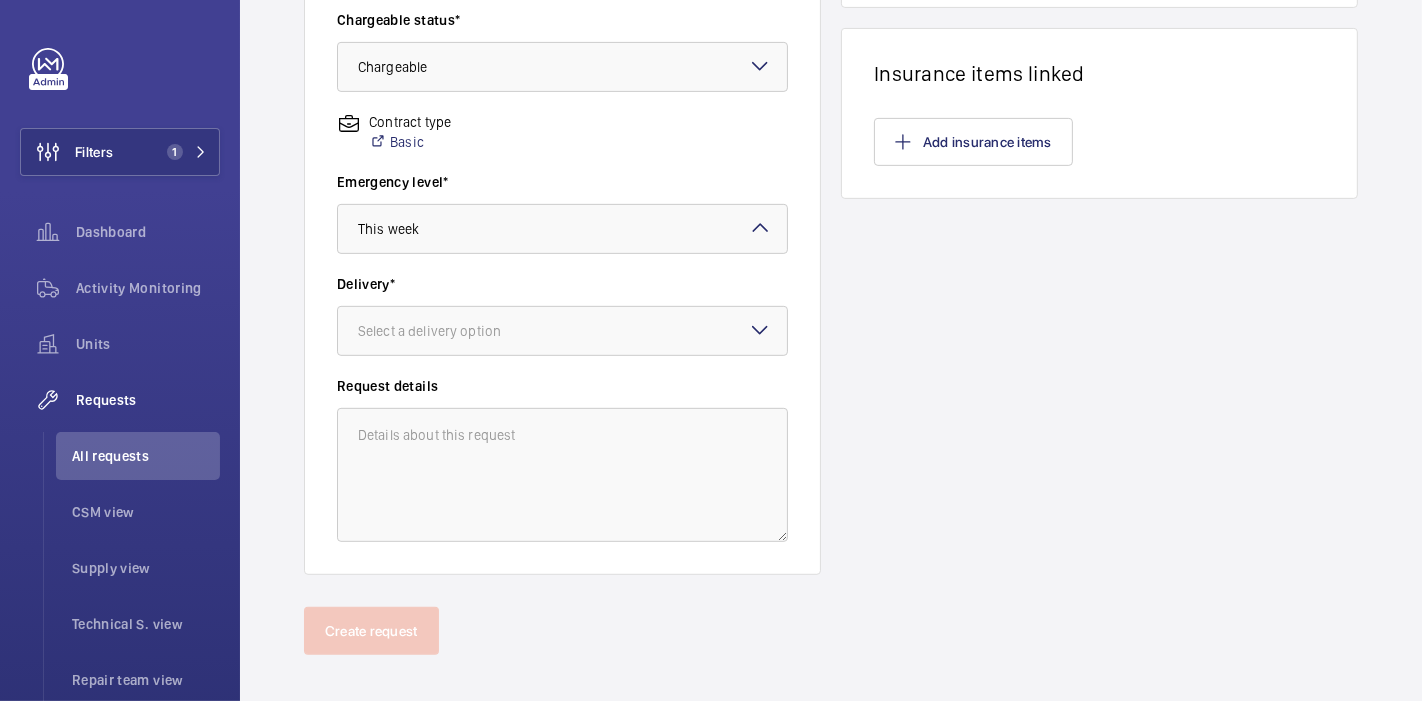 scroll, scrollTop: 653, scrollLeft: 0, axis: vertical 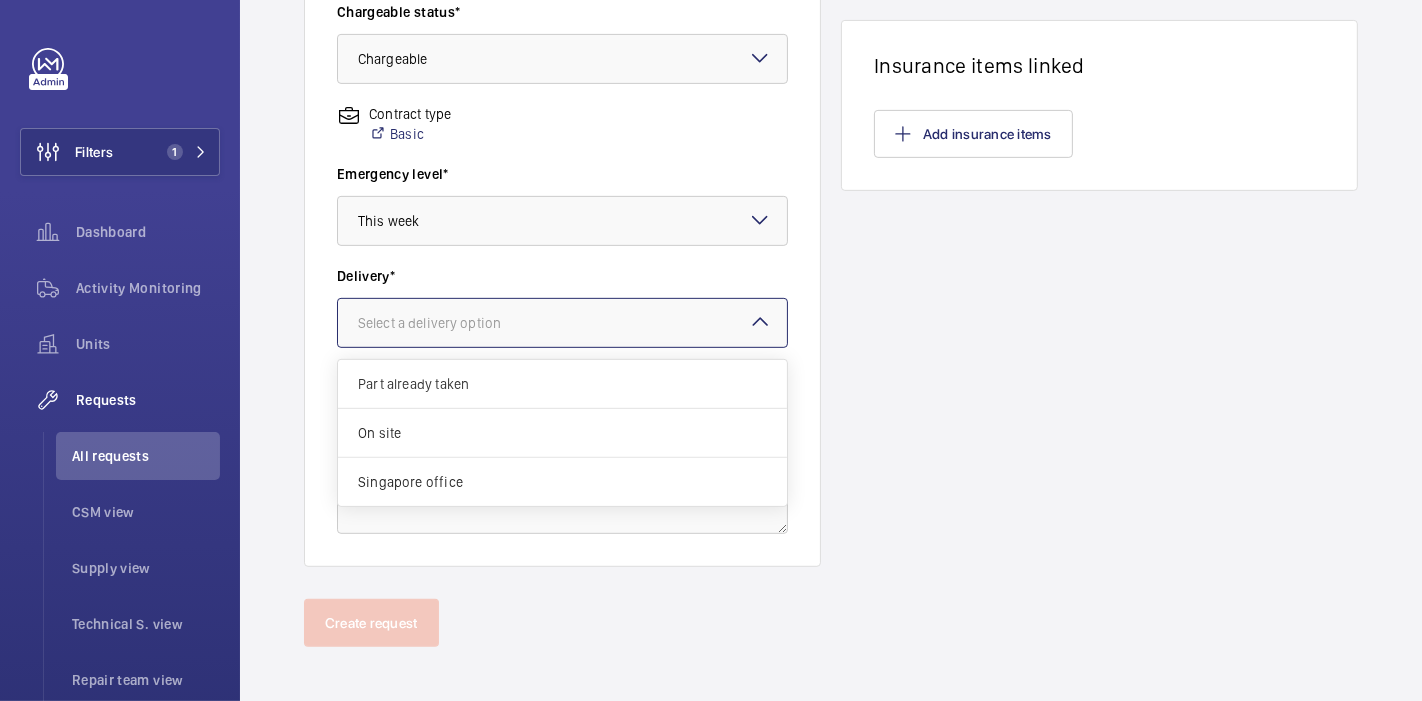 click on "Select a delivery option" at bounding box center (454, 323) 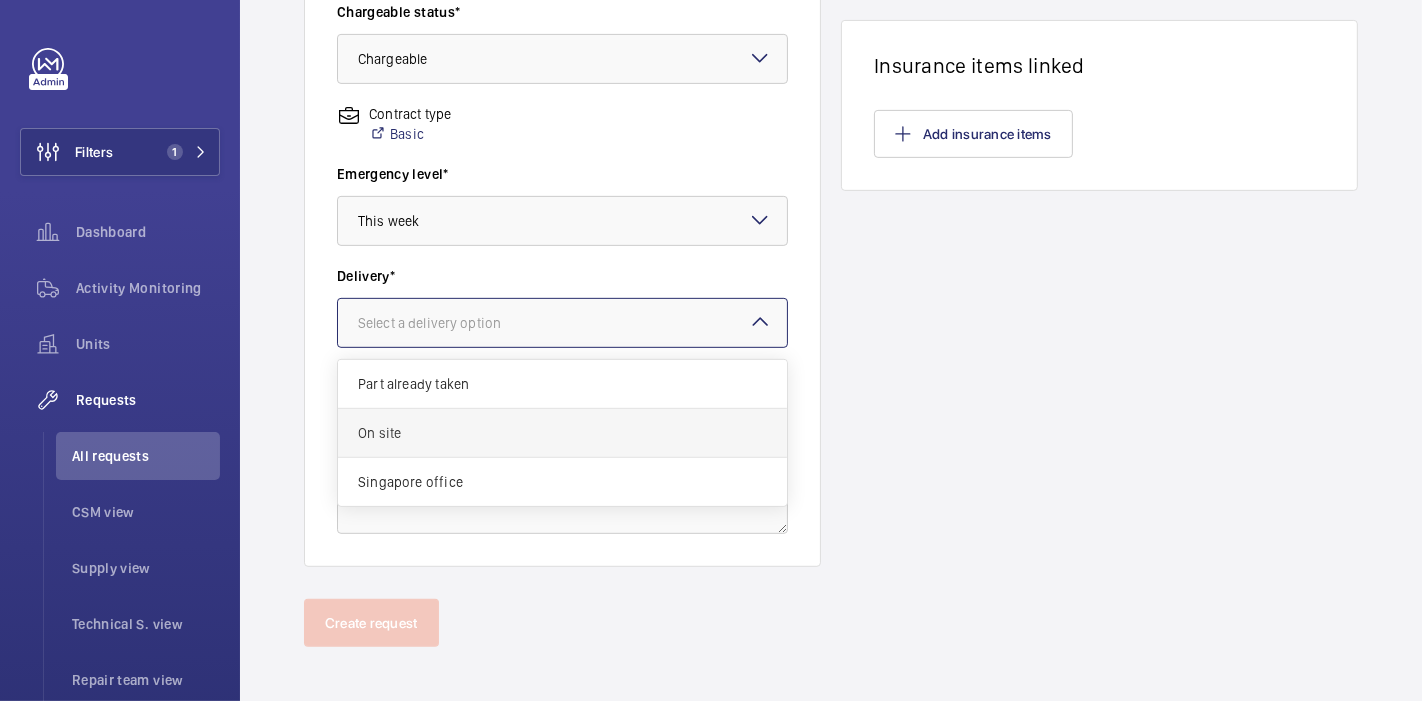 click on "On site" at bounding box center (562, 433) 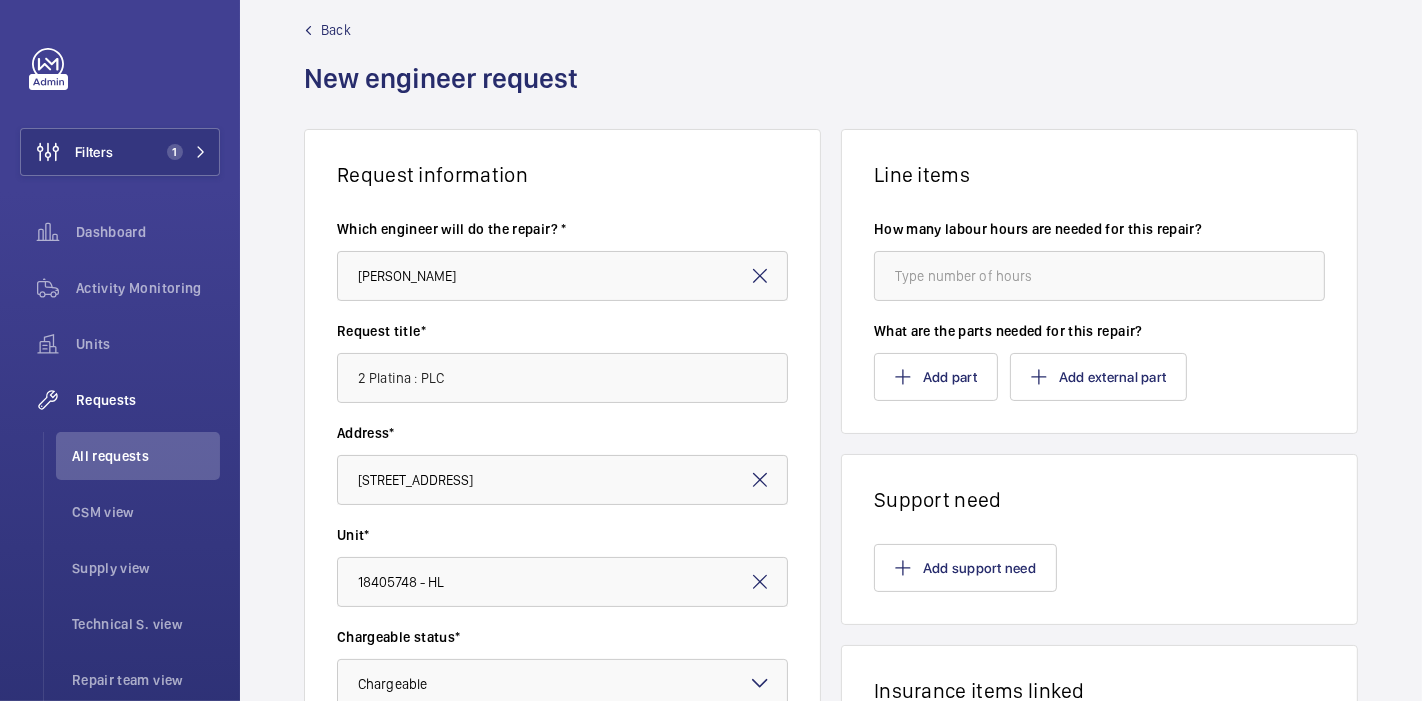 scroll, scrollTop: 3, scrollLeft: 0, axis: vertical 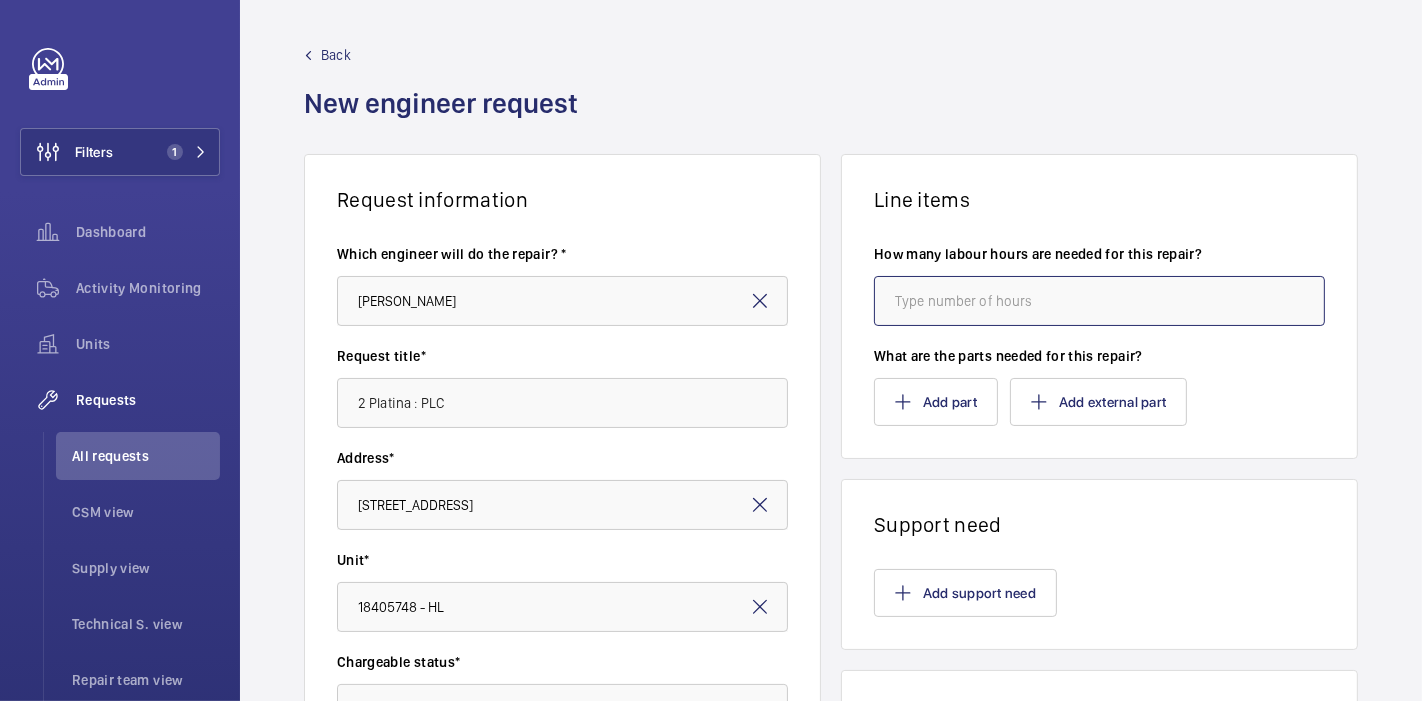 click 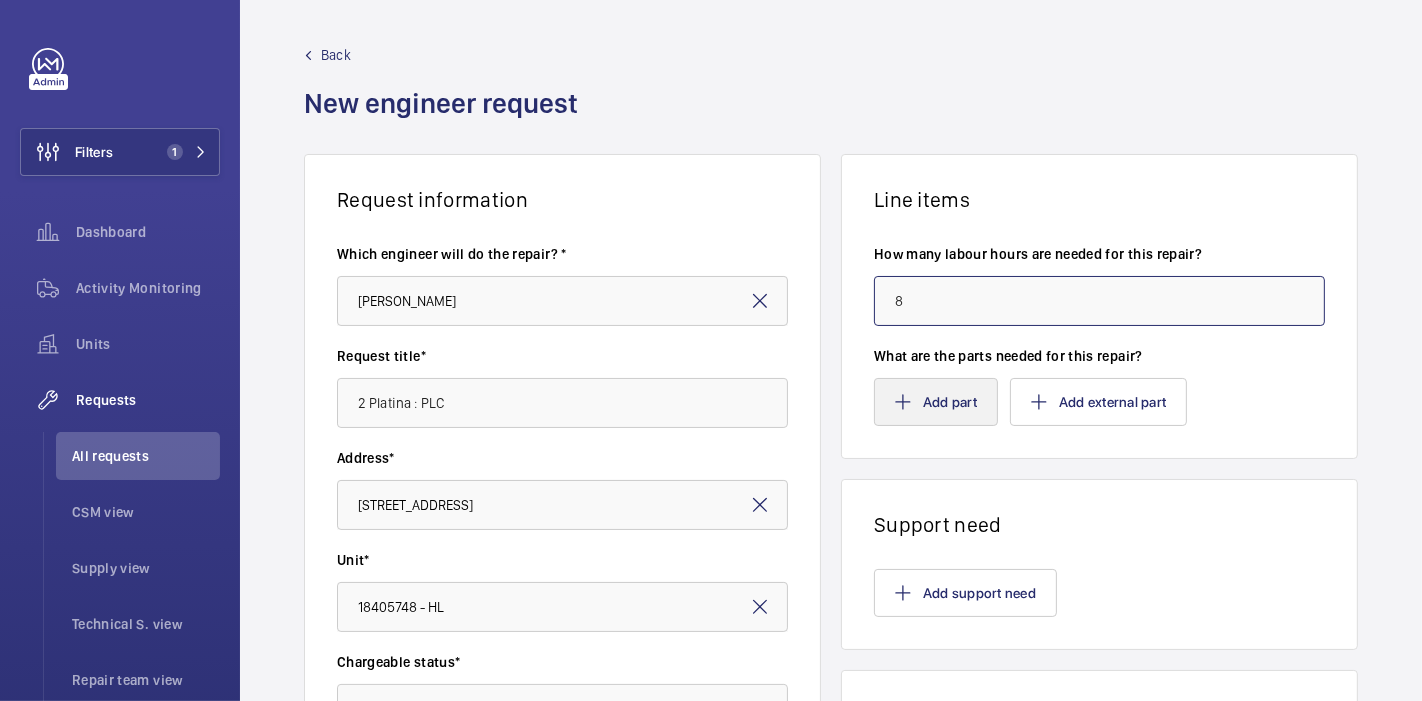 type on "8" 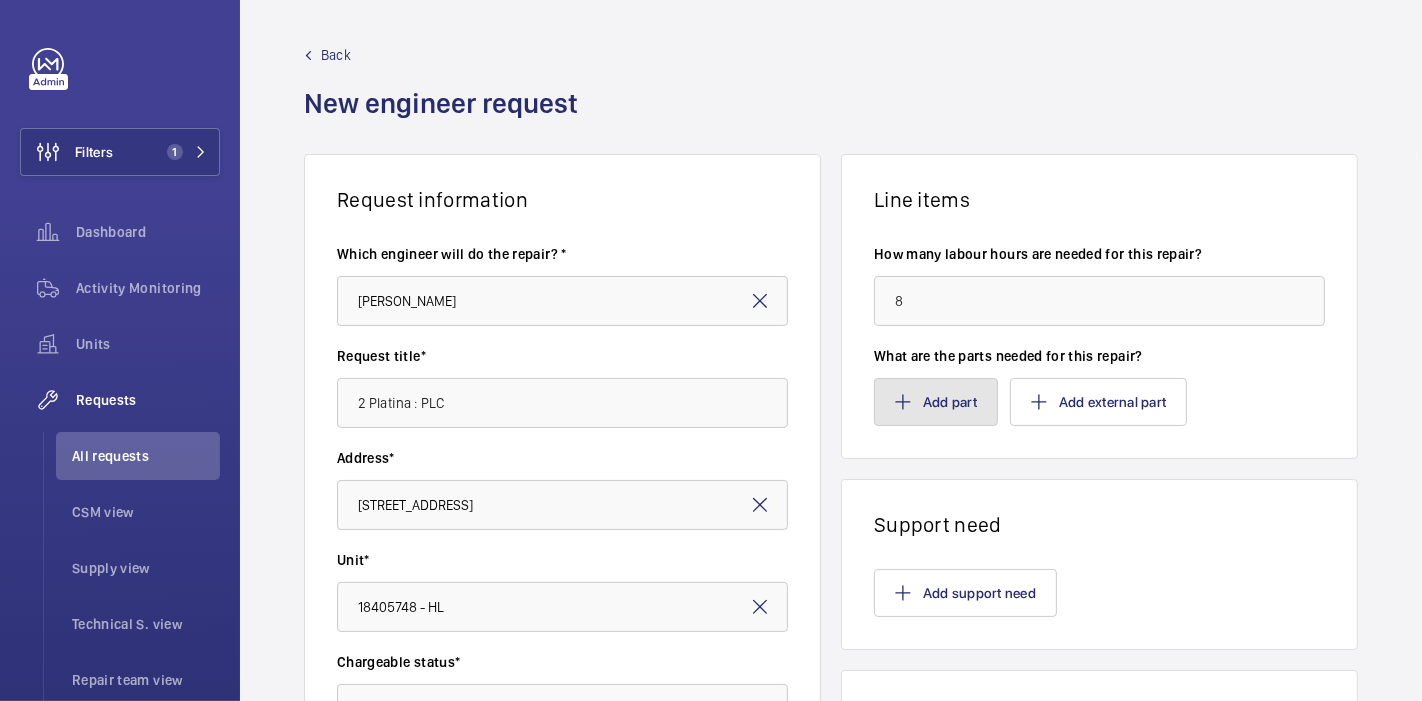 click on "Add part" 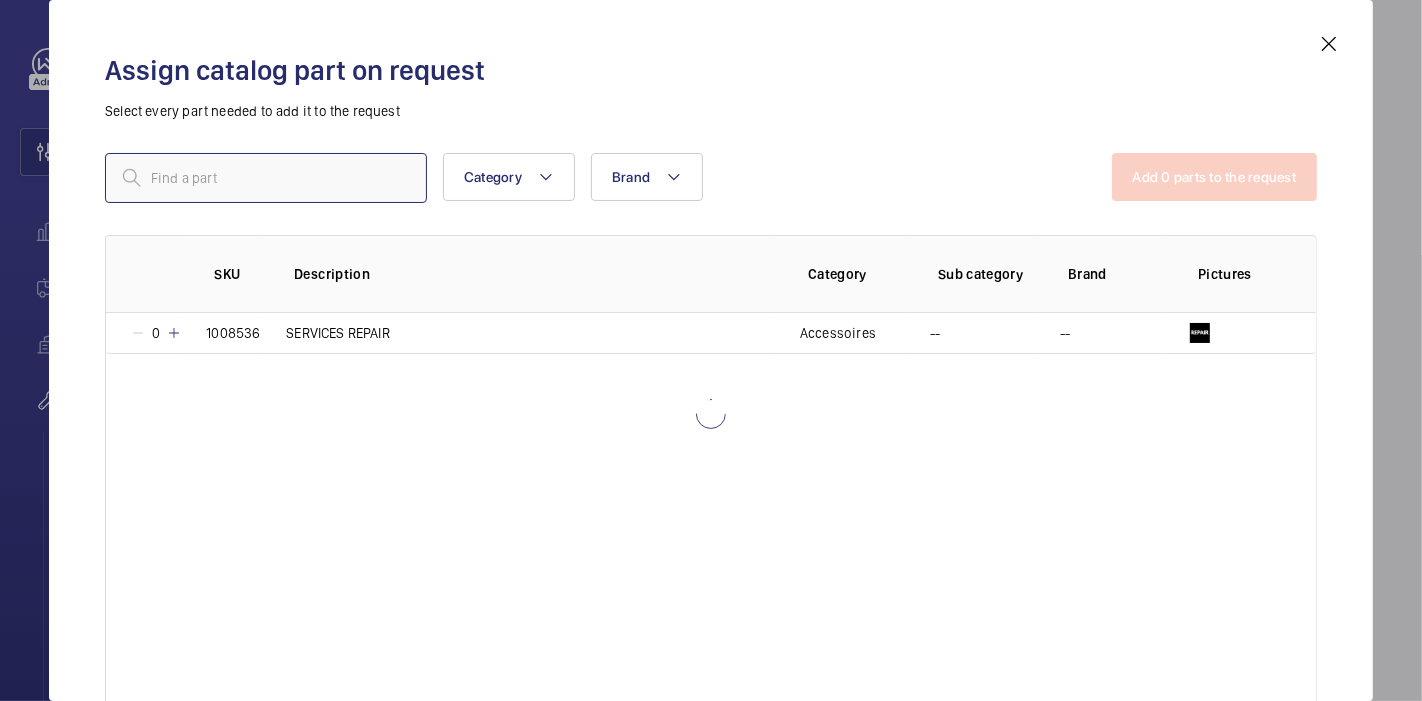 click at bounding box center (266, 178) 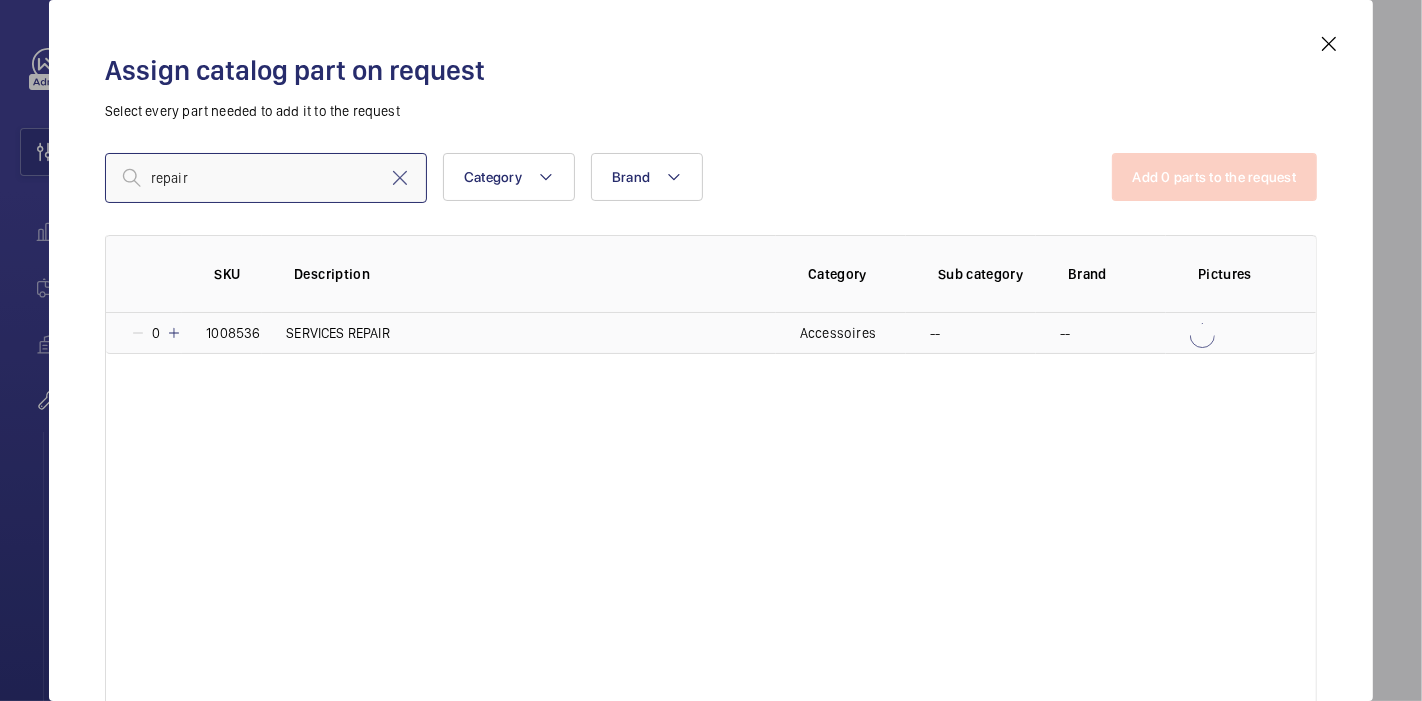 type on "repair" 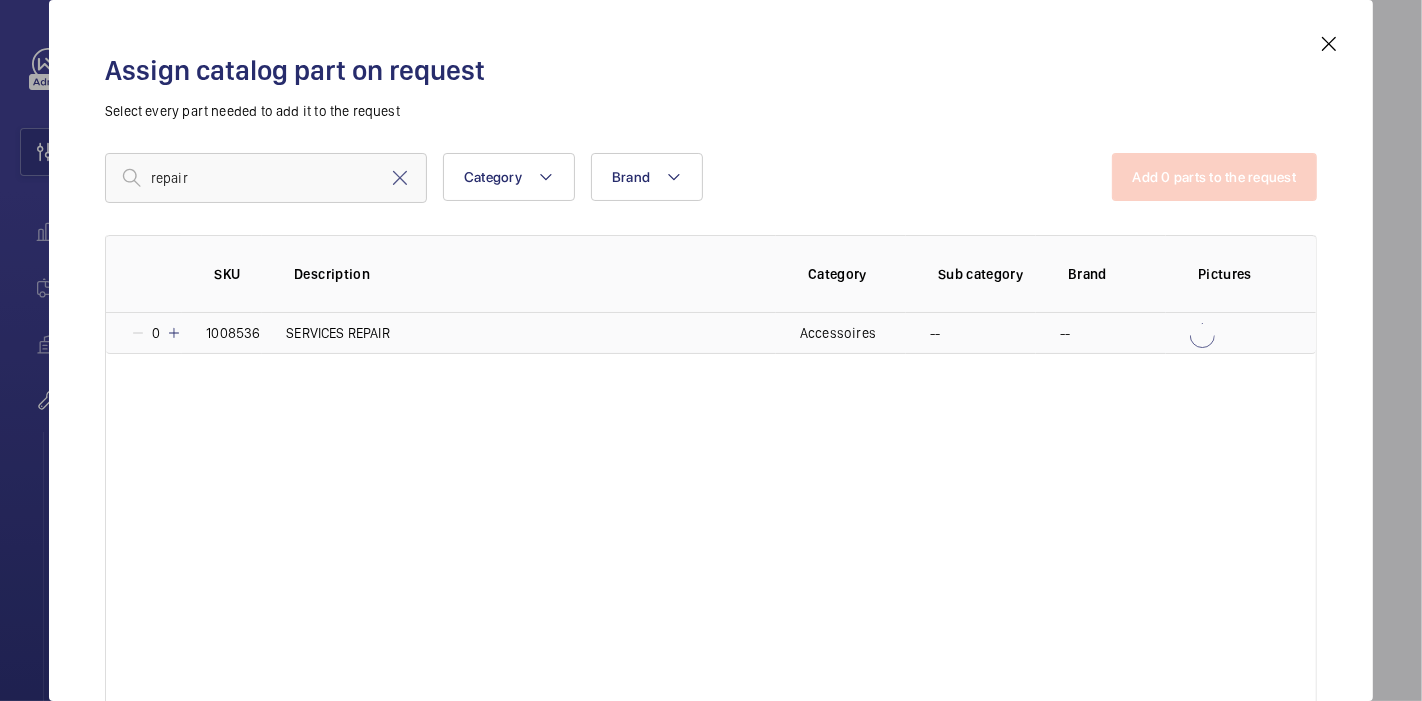 click at bounding box center [174, 333] 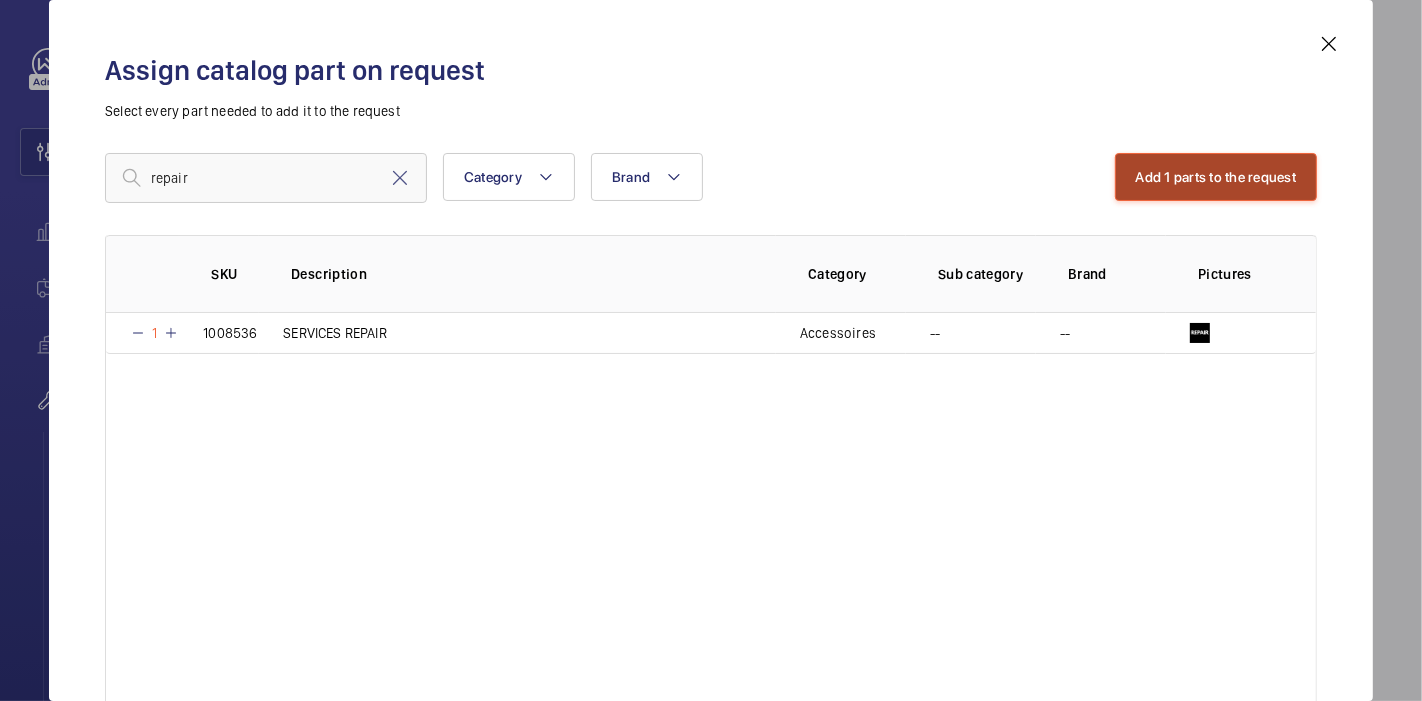 click on "Add 1 parts to the request" at bounding box center [1216, 177] 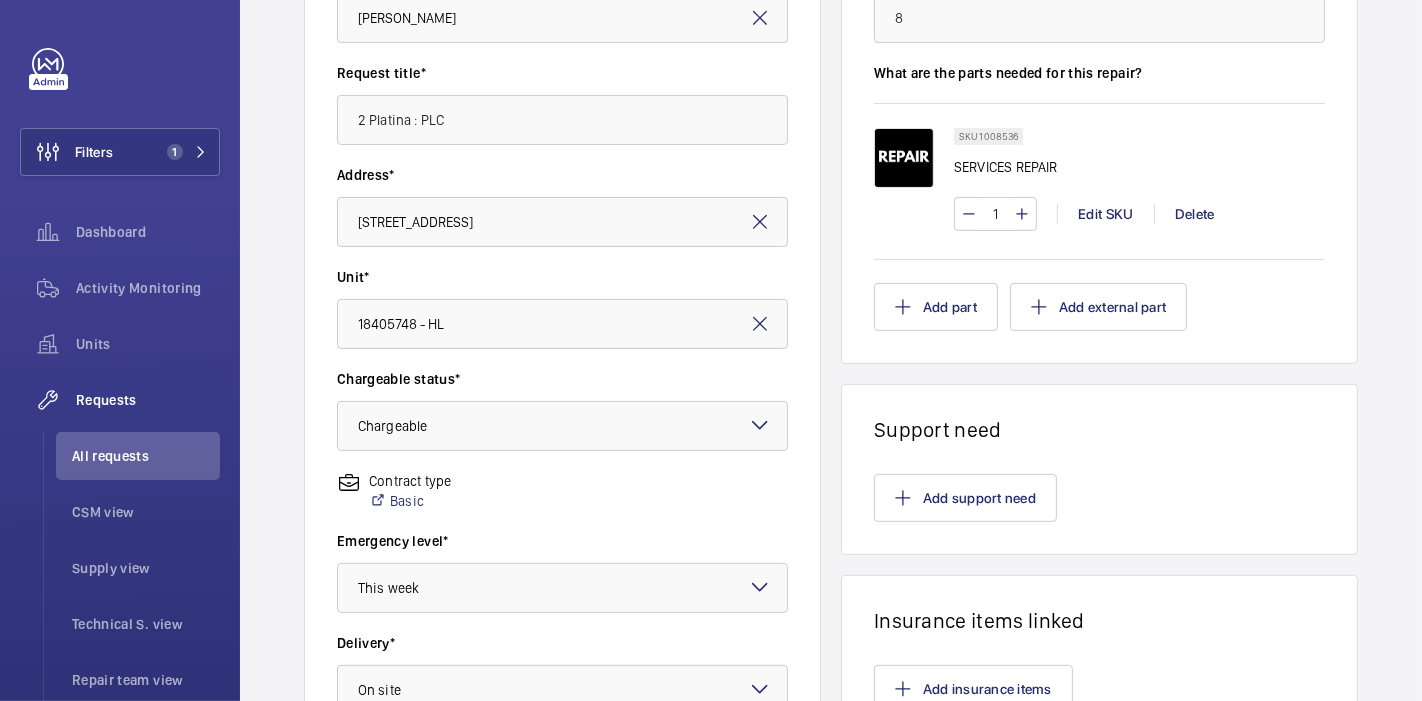 scroll, scrollTop: 661, scrollLeft: 0, axis: vertical 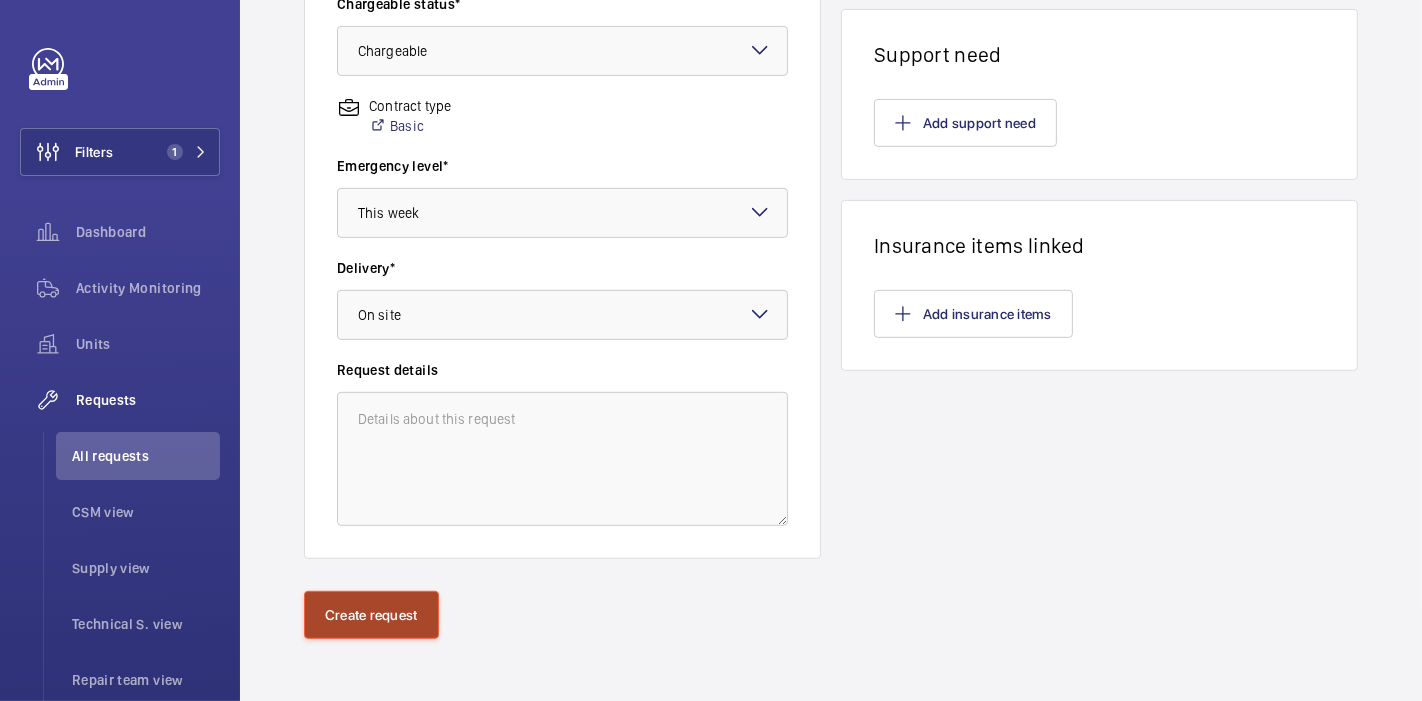 click on "Create request" 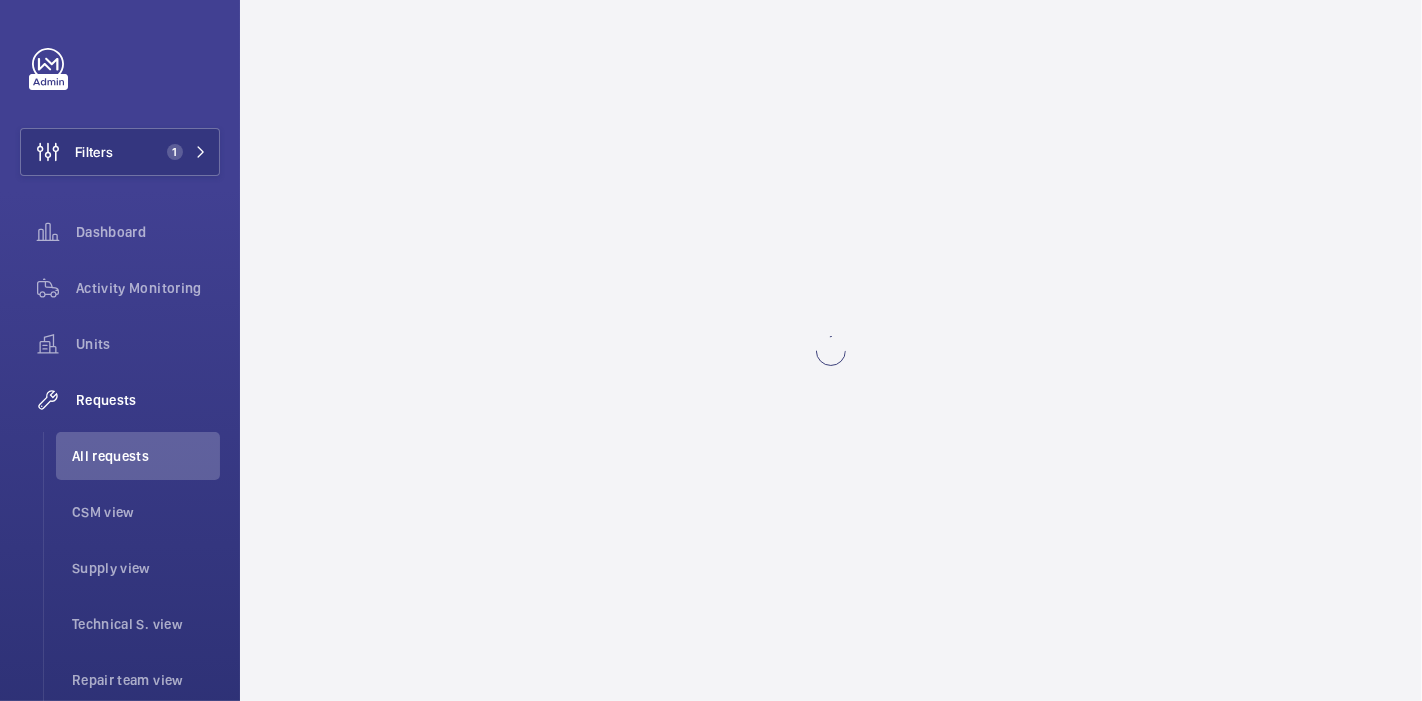 scroll, scrollTop: 0, scrollLeft: 0, axis: both 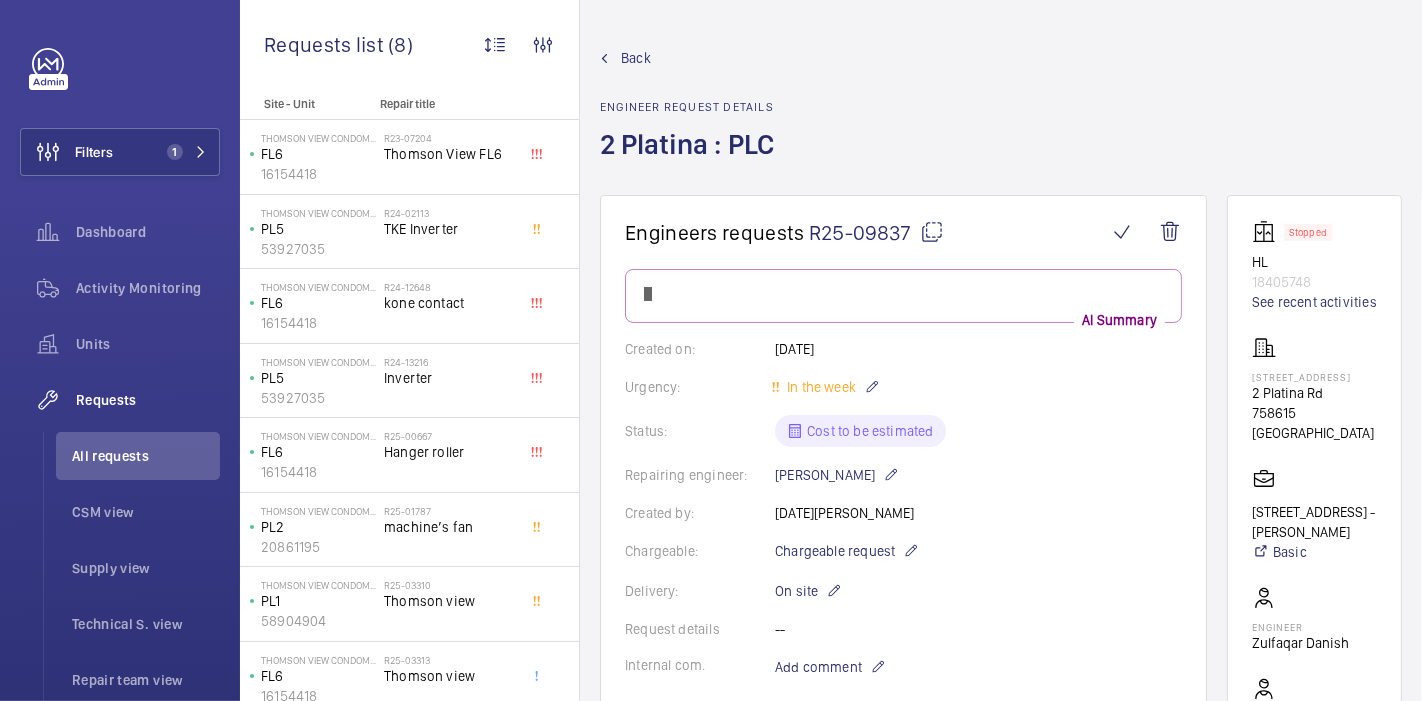 click 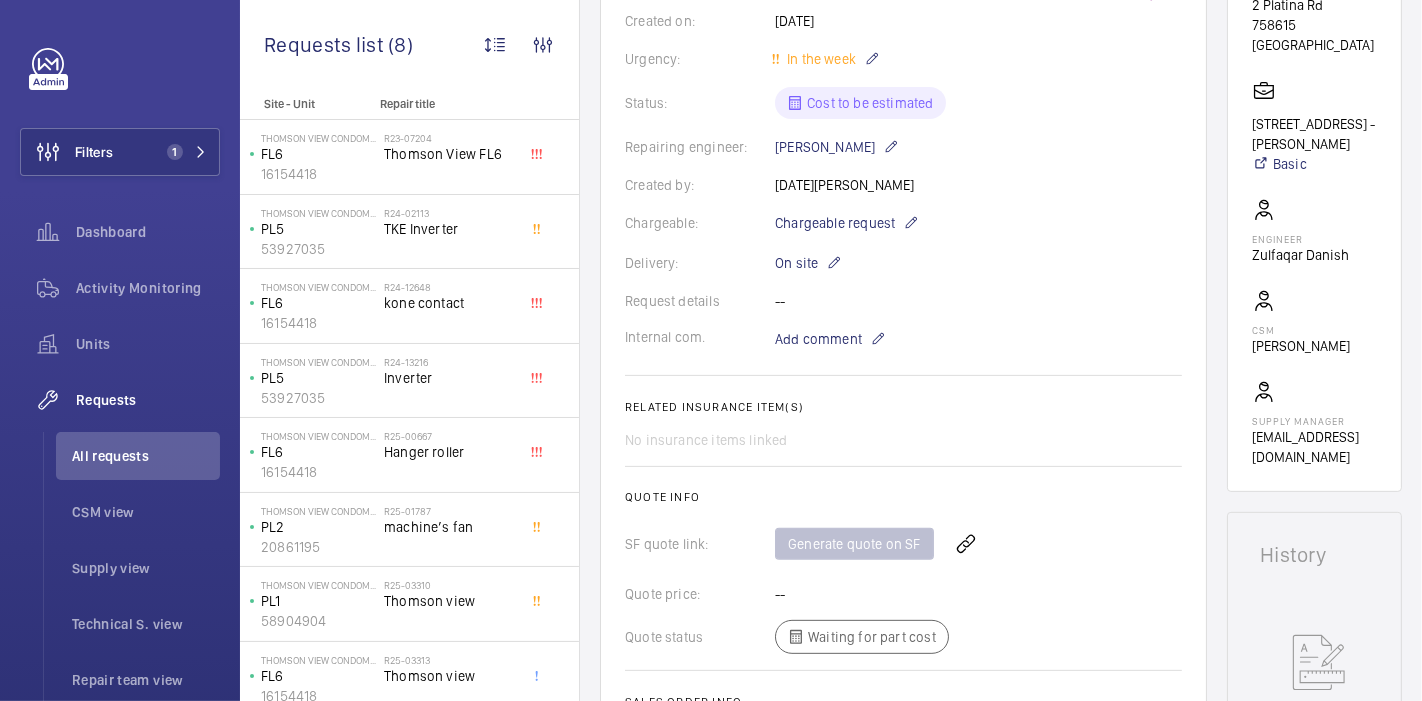 scroll, scrollTop: 386, scrollLeft: 0, axis: vertical 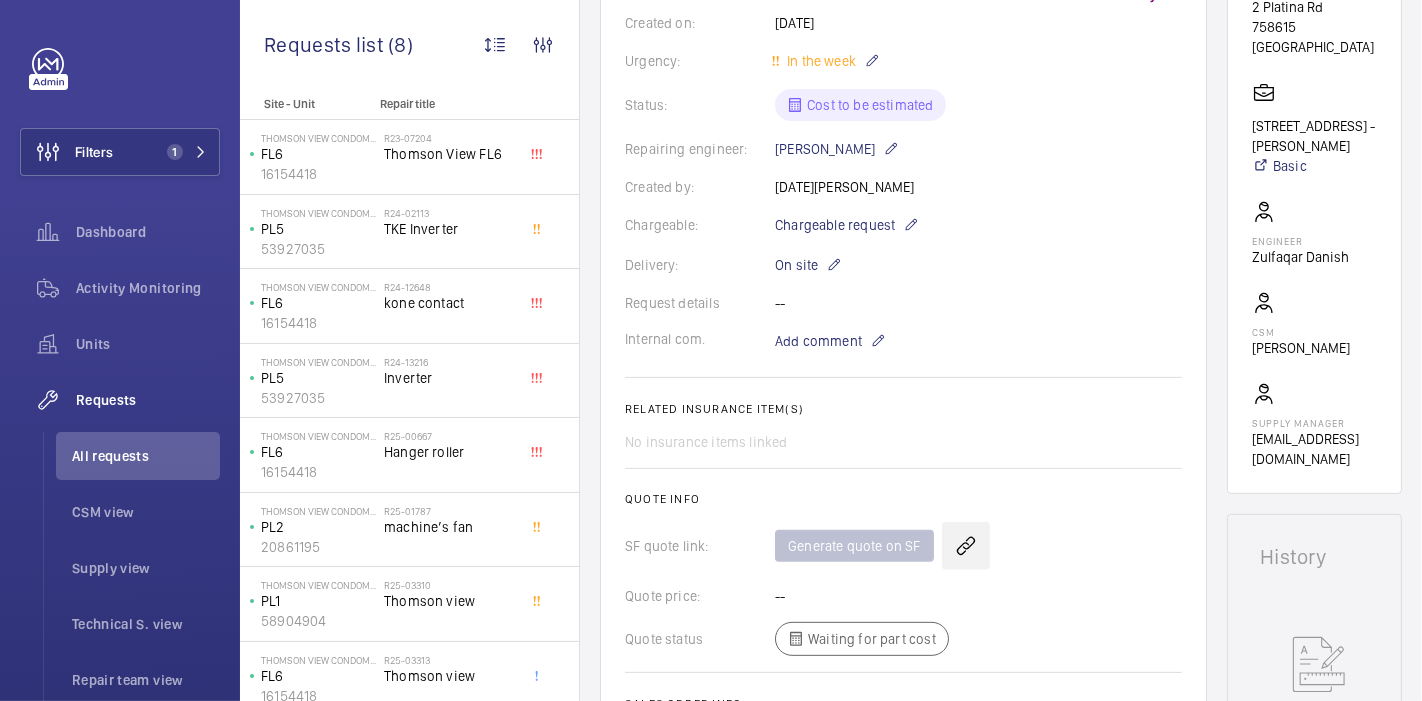 click 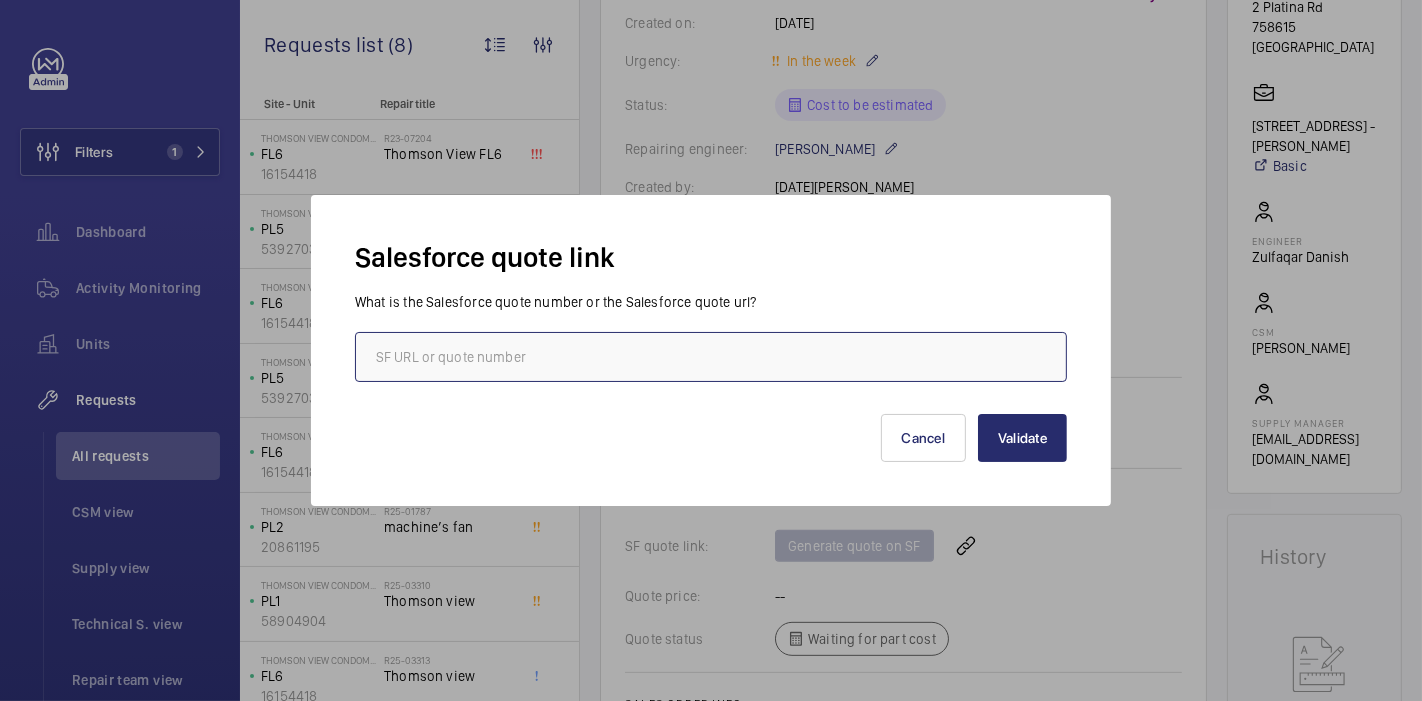 click at bounding box center (711, 357) 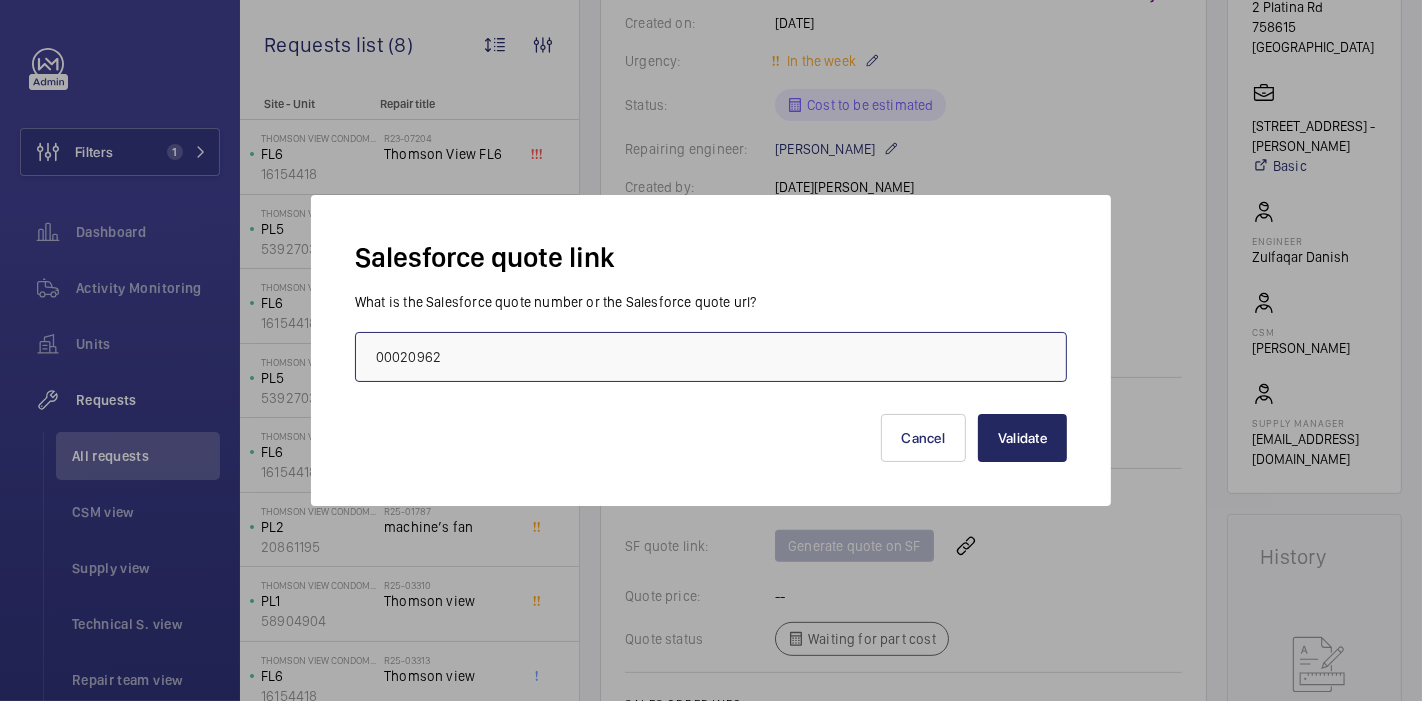 type on "00020962" 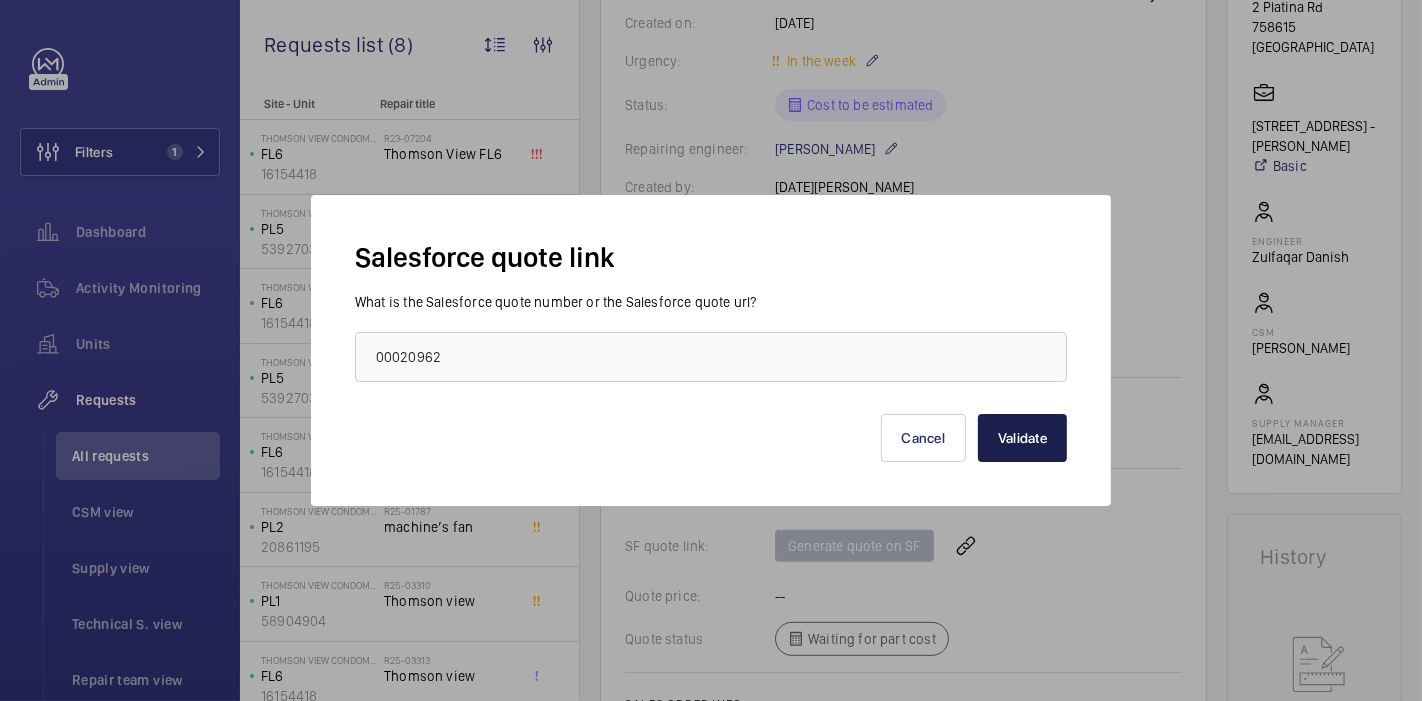 click on "Validate" at bounding box center (1022, 438) 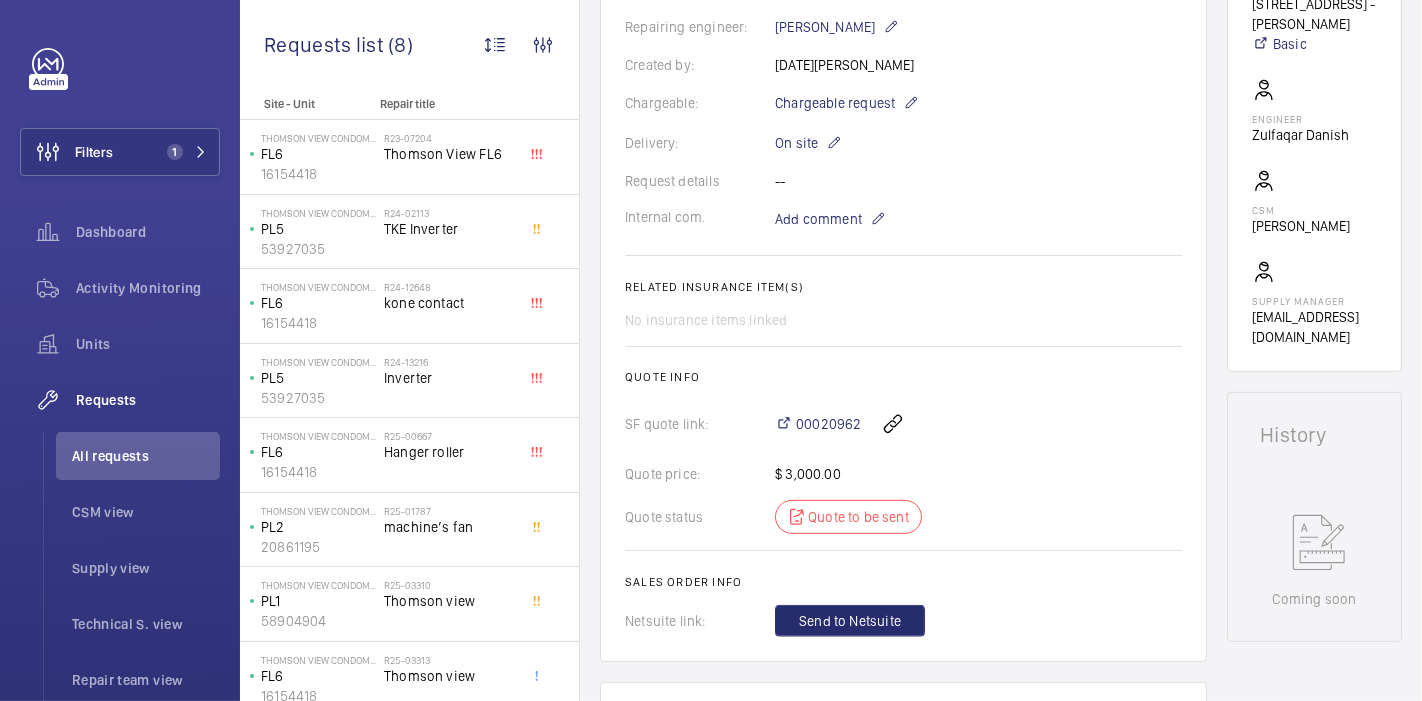 scroll, scrollTop: 0, scrollLeft: 0, axis: both 